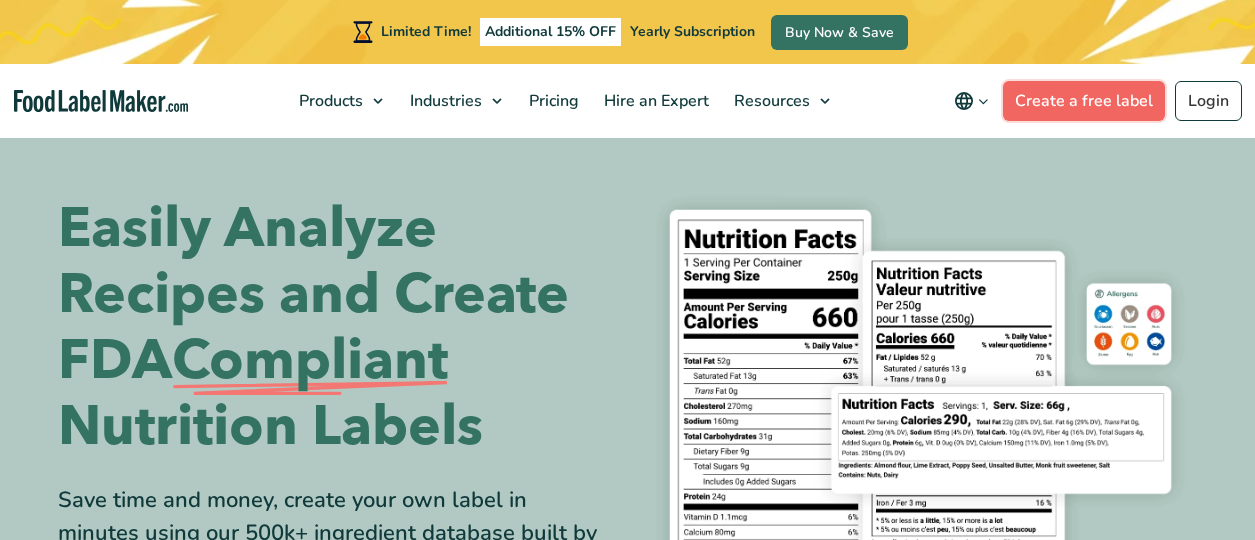 click on "Create a free label" at bounding box center [1084, 101] 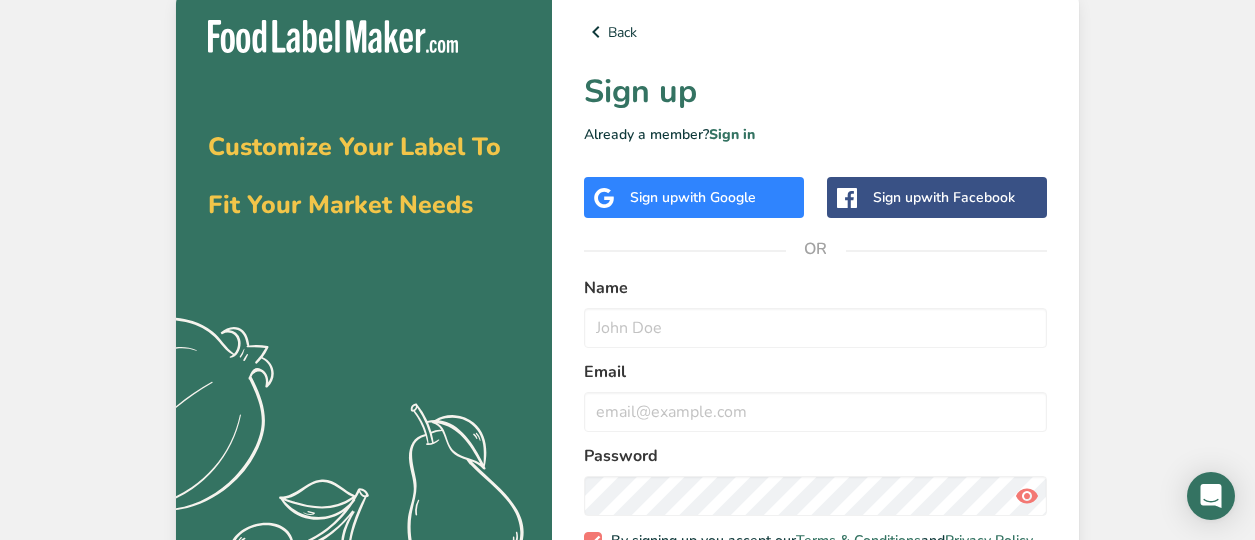scroll, scrollTop: 0, scrollLeft: 0, axis: both 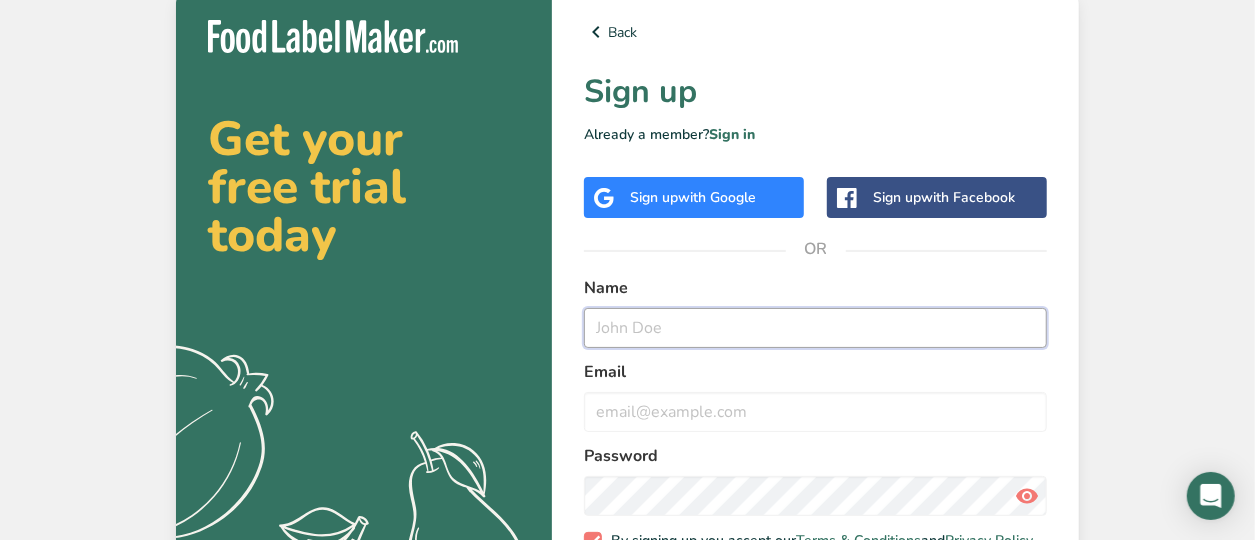 click at bounding box center [815, 328] 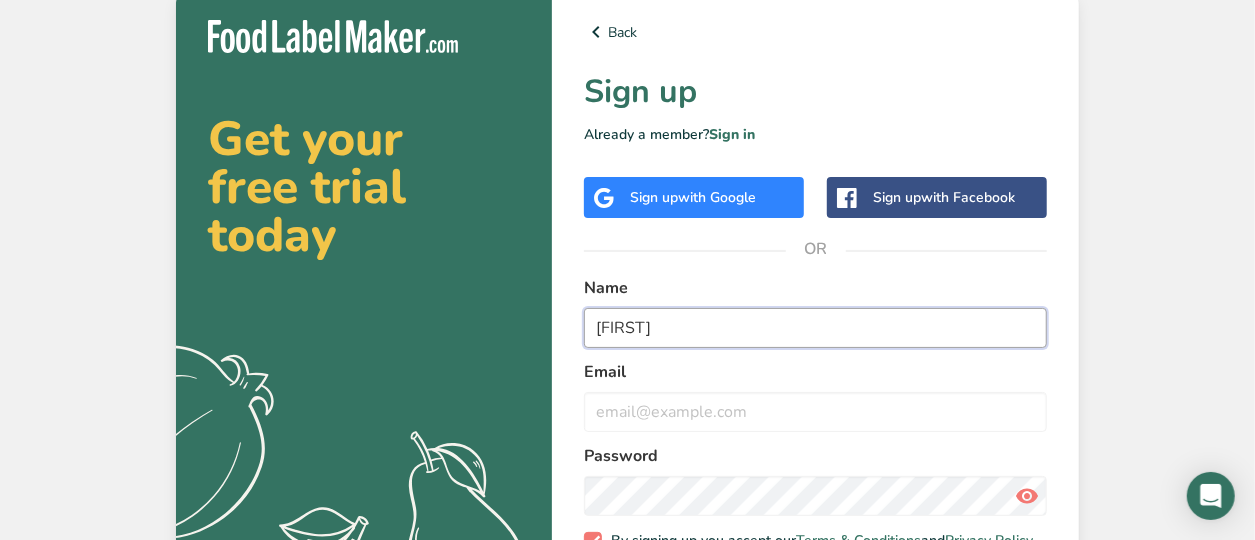 type on "[FIRST]" 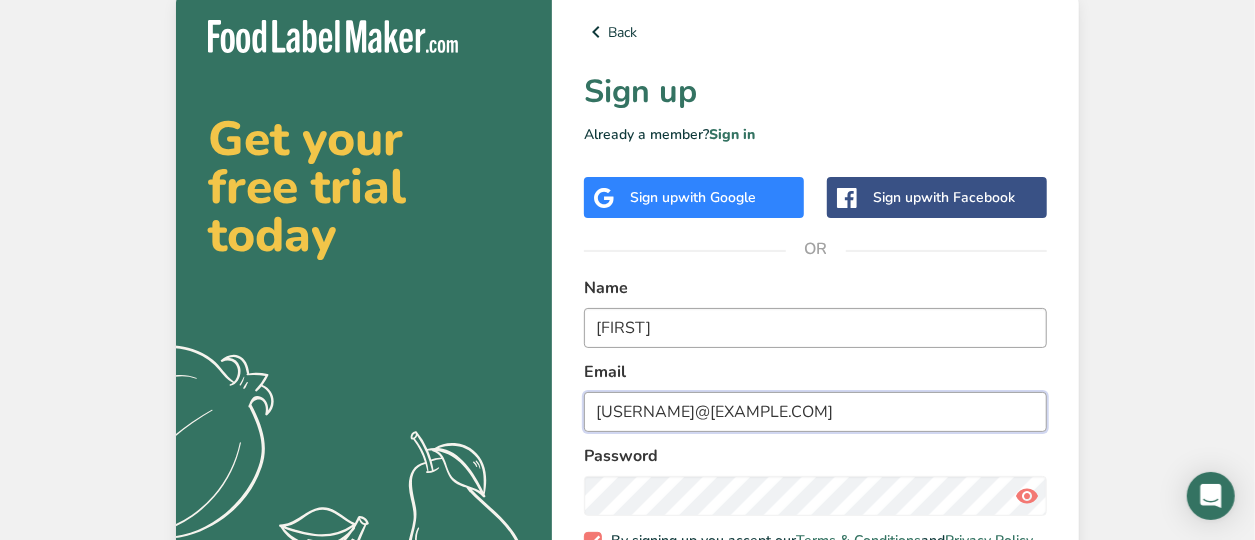 type on "[USERNAME]@[EXAMPLE.COM]" 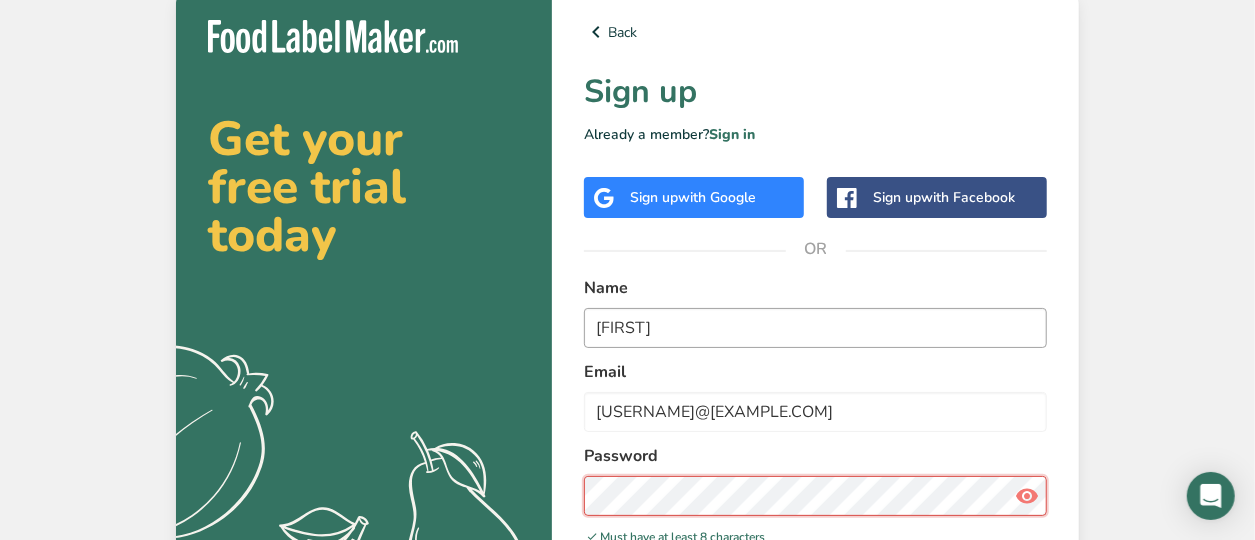 click on "Sign up for Free" at bounding box center [683, 692] 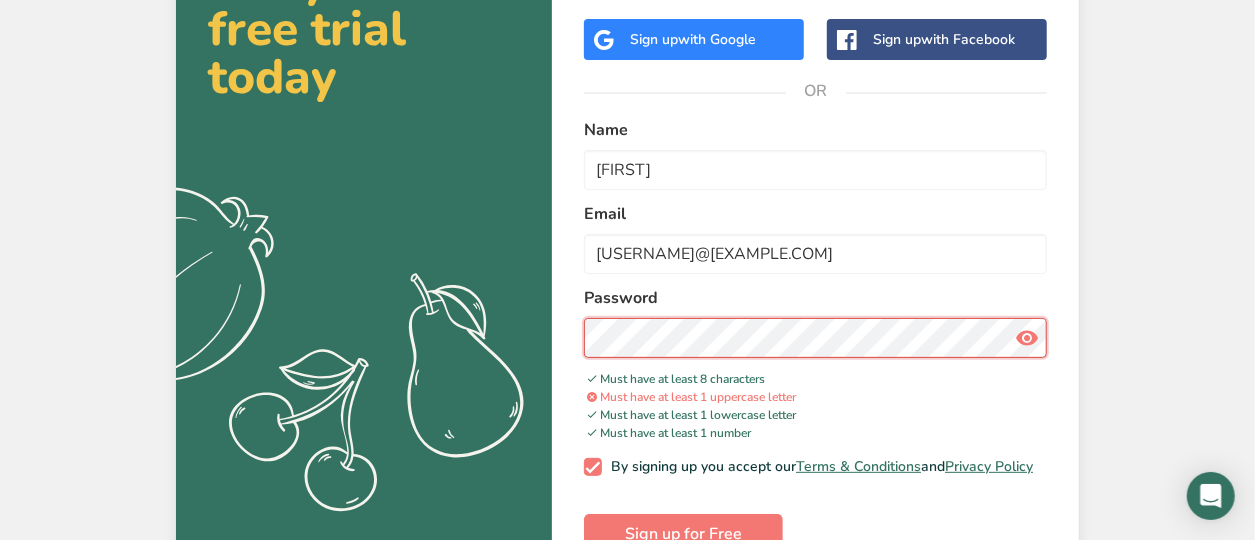 scroll, scrollTop: 164, scrollLeft: 0, axis: vertical 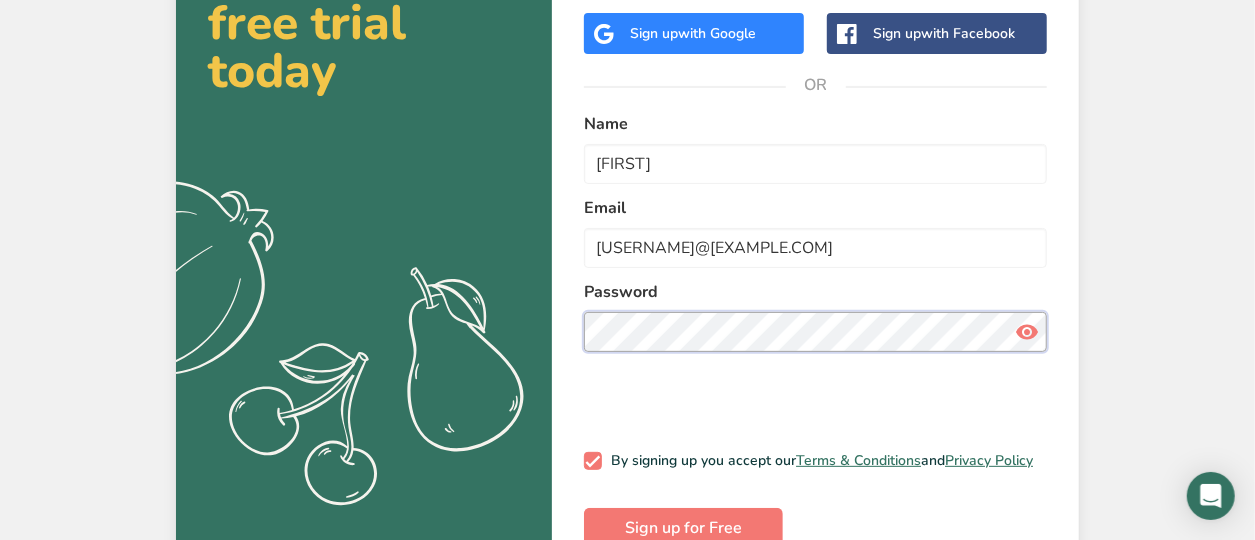 click on "Sign up for Free" at bounding box center [683, 528] 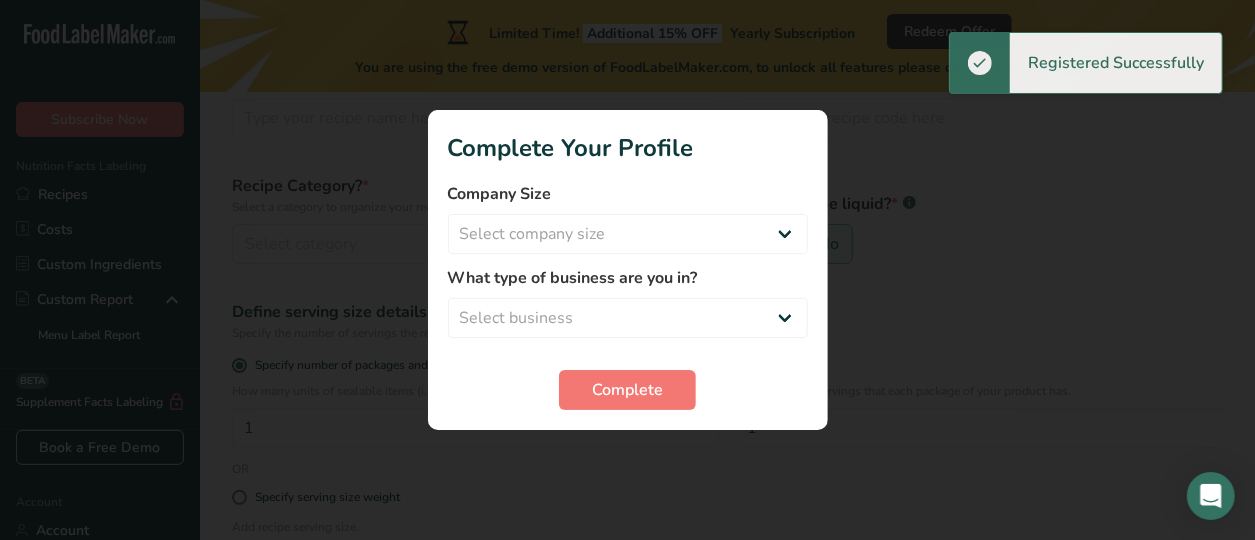 scroll, scrollTop: 0, scrollLeft: 0, axis: both 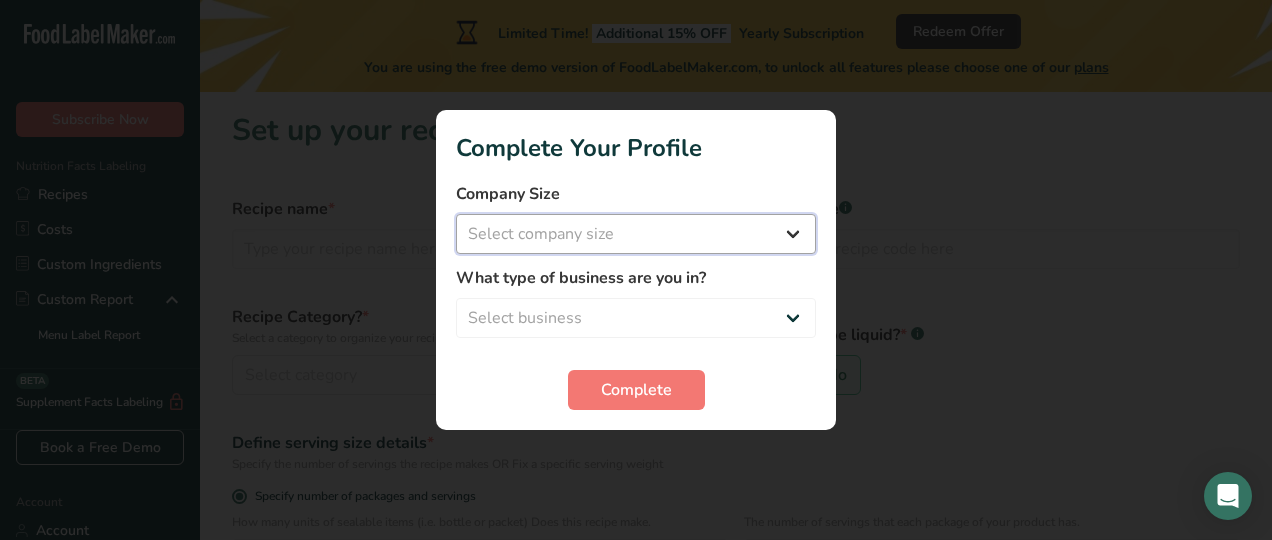 click on "Select company size
Fewer than 10 Employees
10 to 50 Employees
51 to 500 Employees
Over 500 Employees" at bounding box center (636, 234) 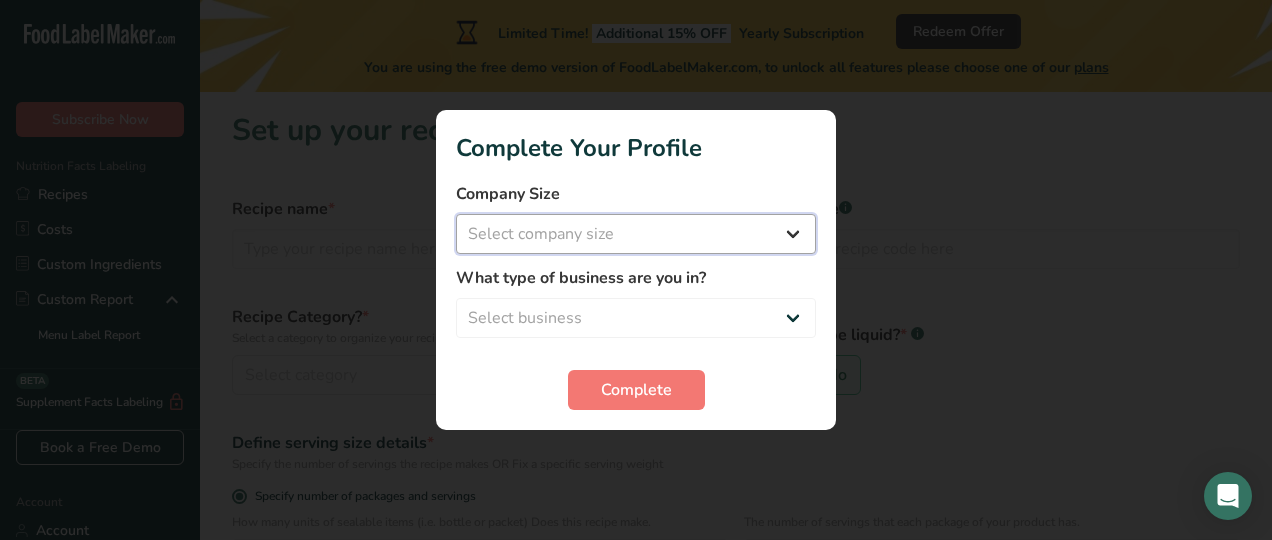 select on "1" 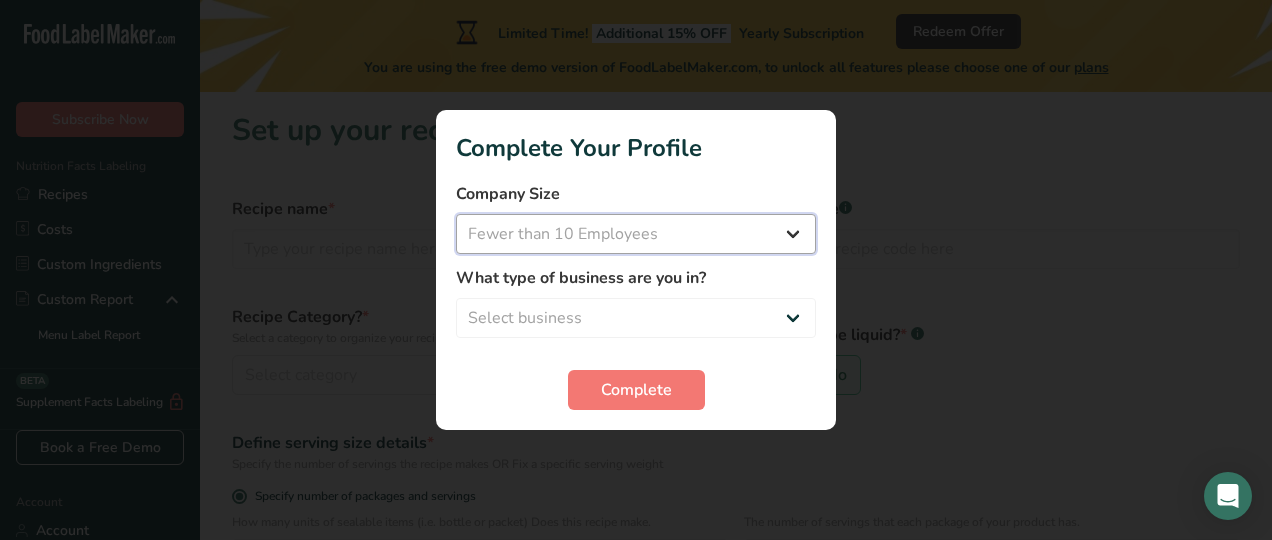 click on "Select company size
Fewer than 10 Employees
10 to 50 Employees
51 to 500 Employees
Over 500 Employees" at bounding box center (636, 234) 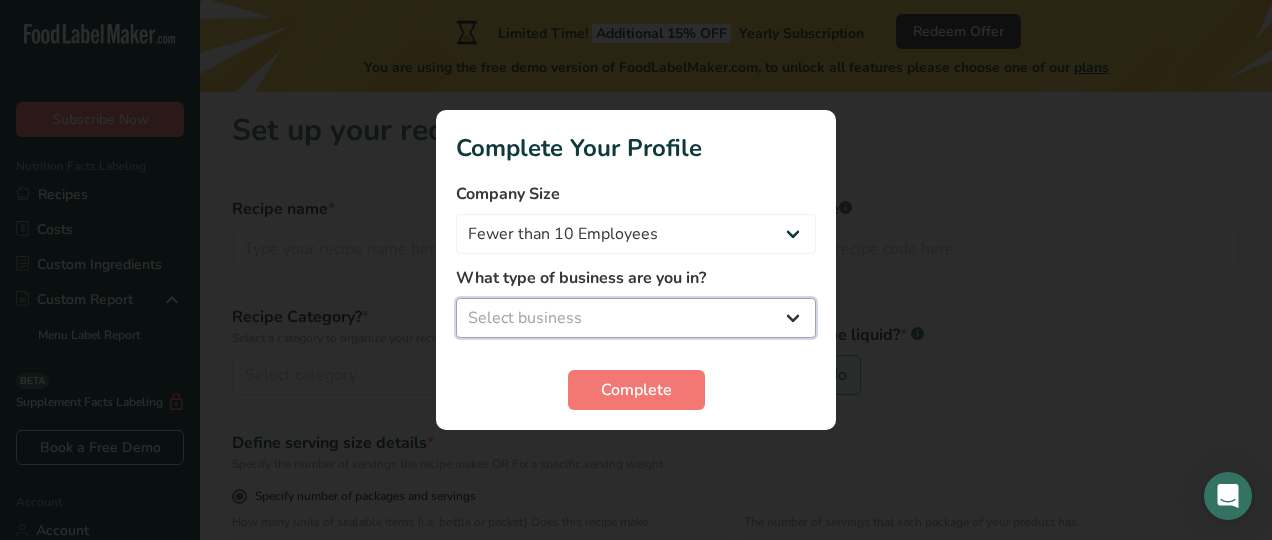 click on "Select business
Packaged Food Manufacturer
Restaurant & Cafe
Bakery
Meal Plans & Catering Company
Nutritionist
Food Blogger
Personal Trainer
Other" at bounding box center (636, 318) 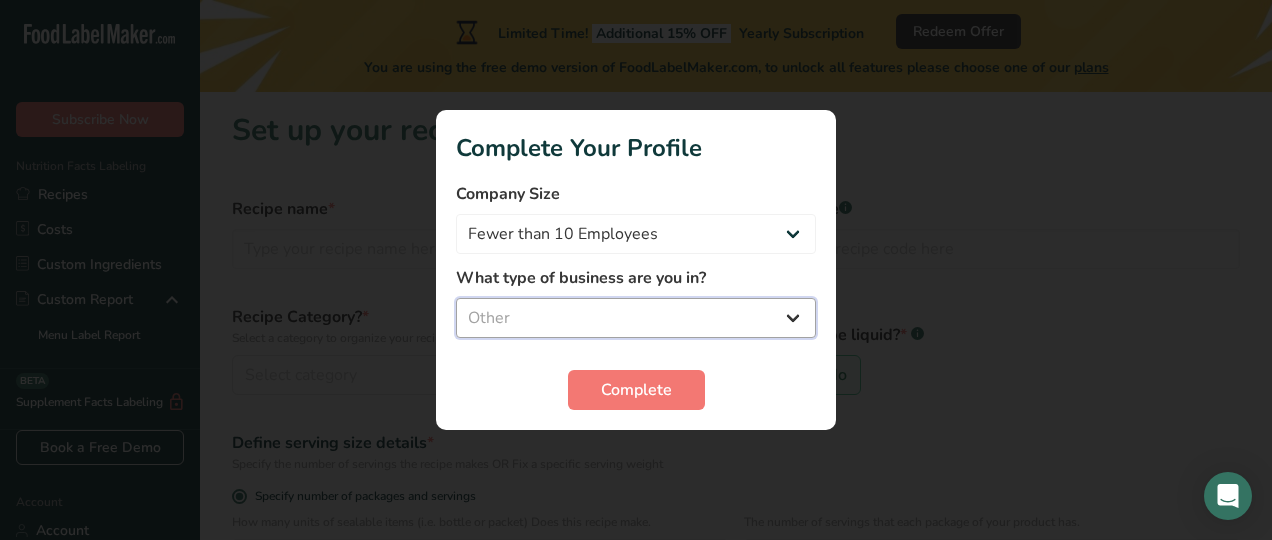 click on "Select business
Packaged Food Manufacturer
Restaurant & Cafe
Bakery
Meal Plans & Catering Company
Nutritionist
Food Blogger
Personal Trainer
Other" at bounding box center [636, 318] 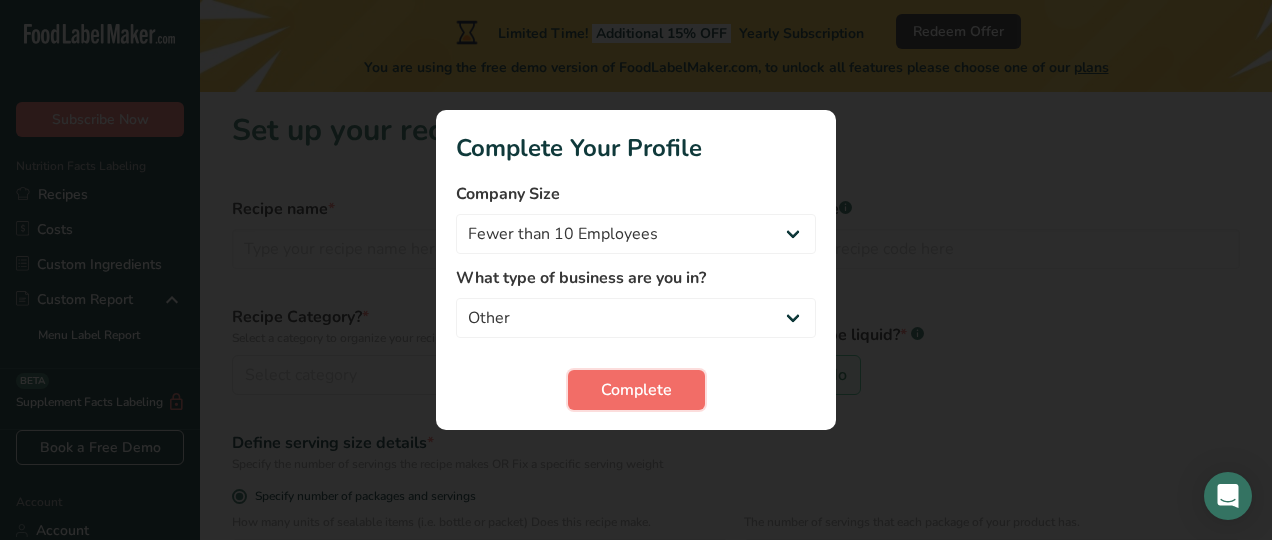 click on "Complete" at bounding box center (636, 390) 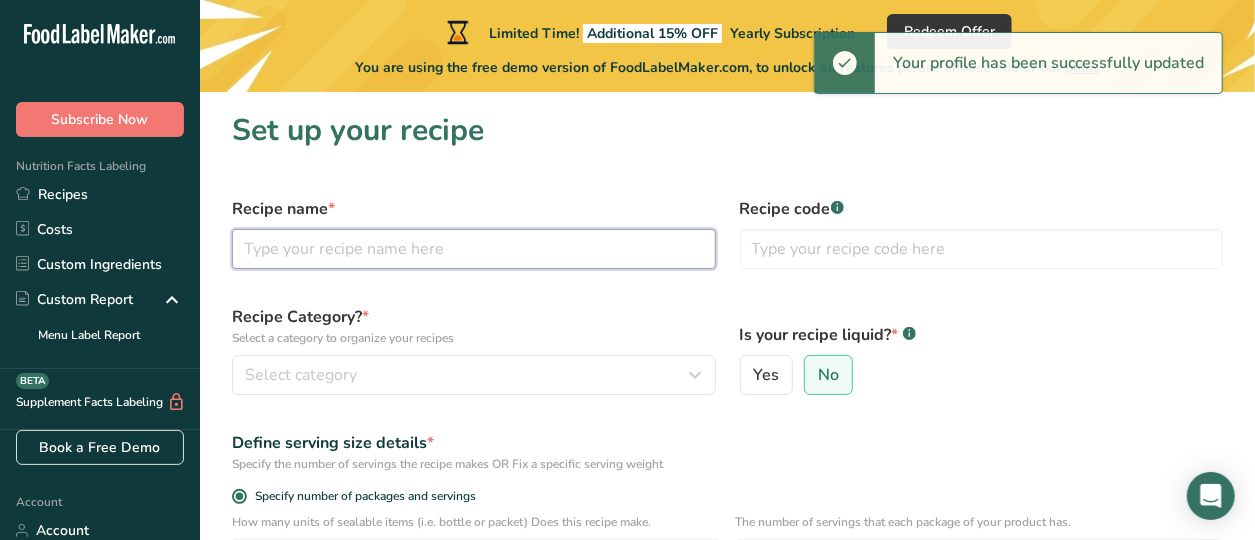 click at bounding box center (474, 249) 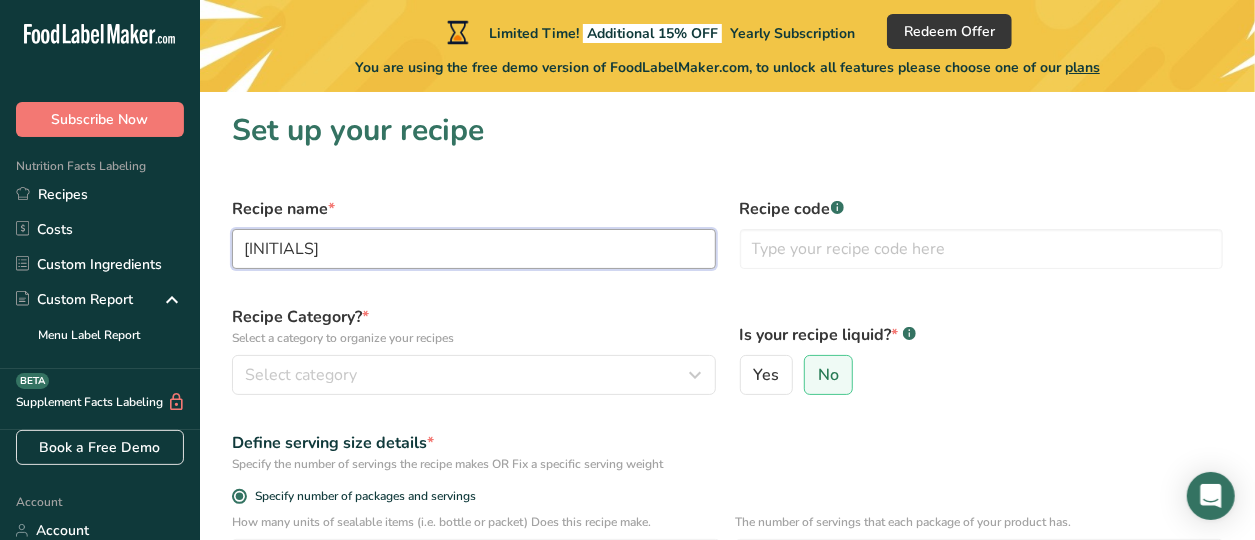 type on "i" 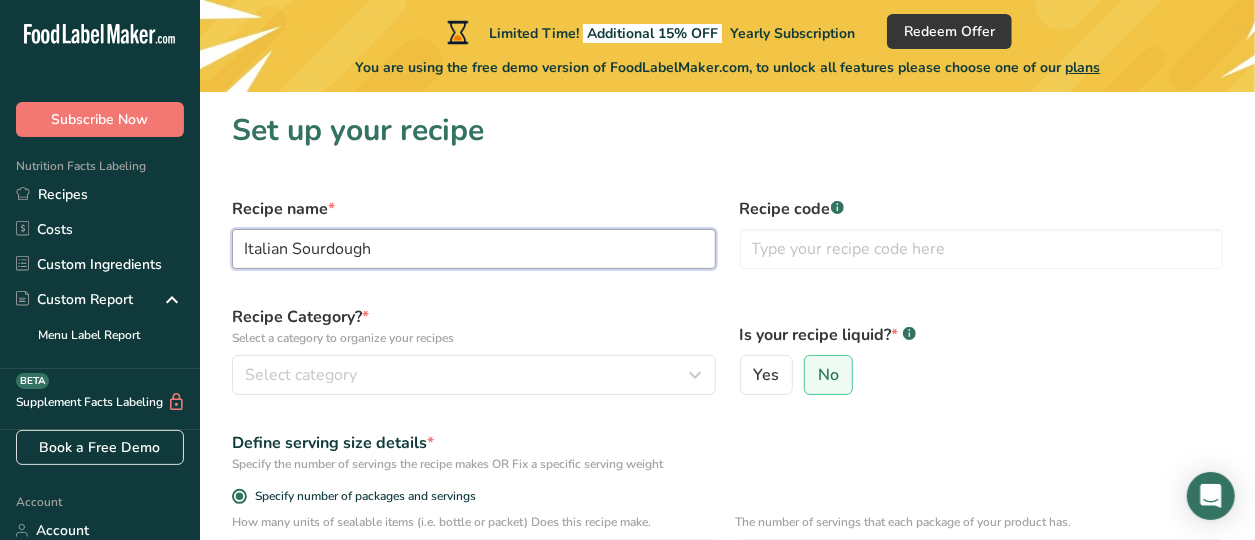 type on "Italian Sourdough" 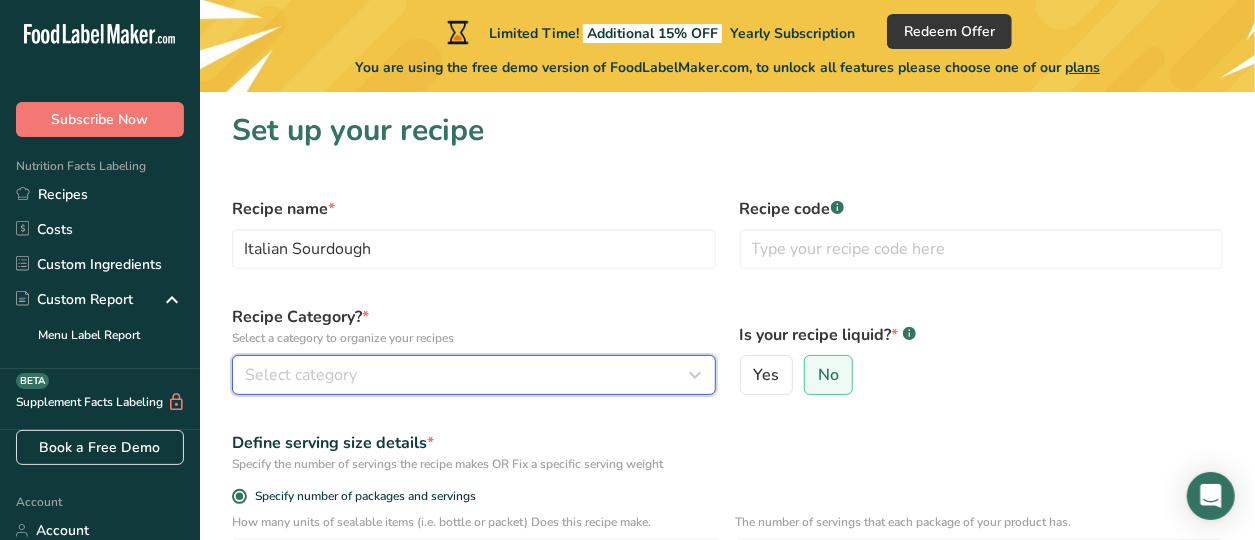 click on "Select category" at bounding box center [468, 375] 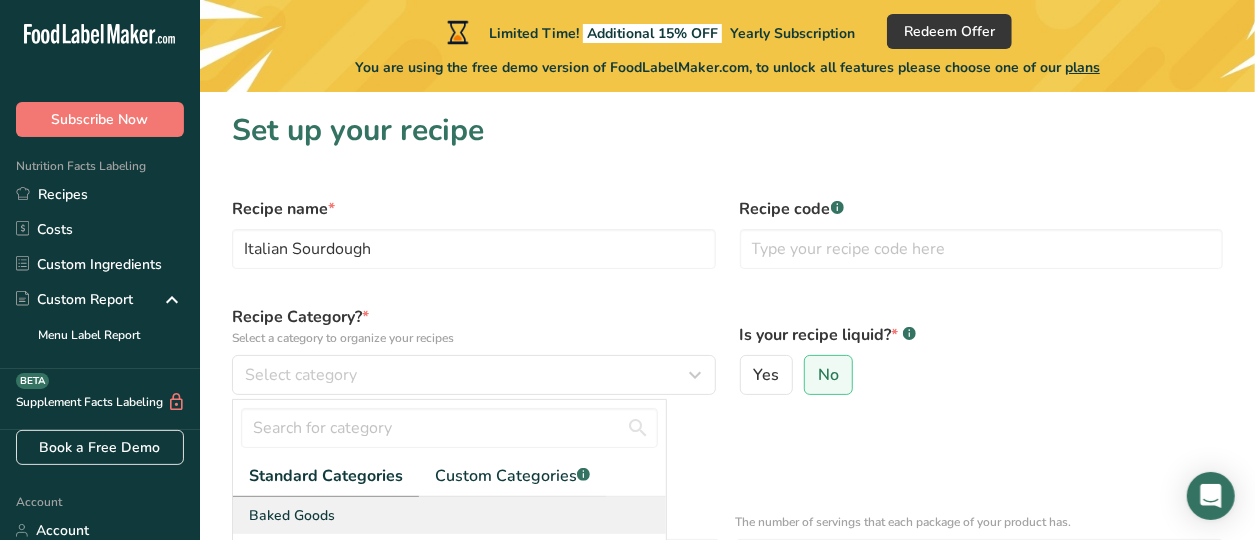 click on "Baked Goods" at bounding box center [449, 515] 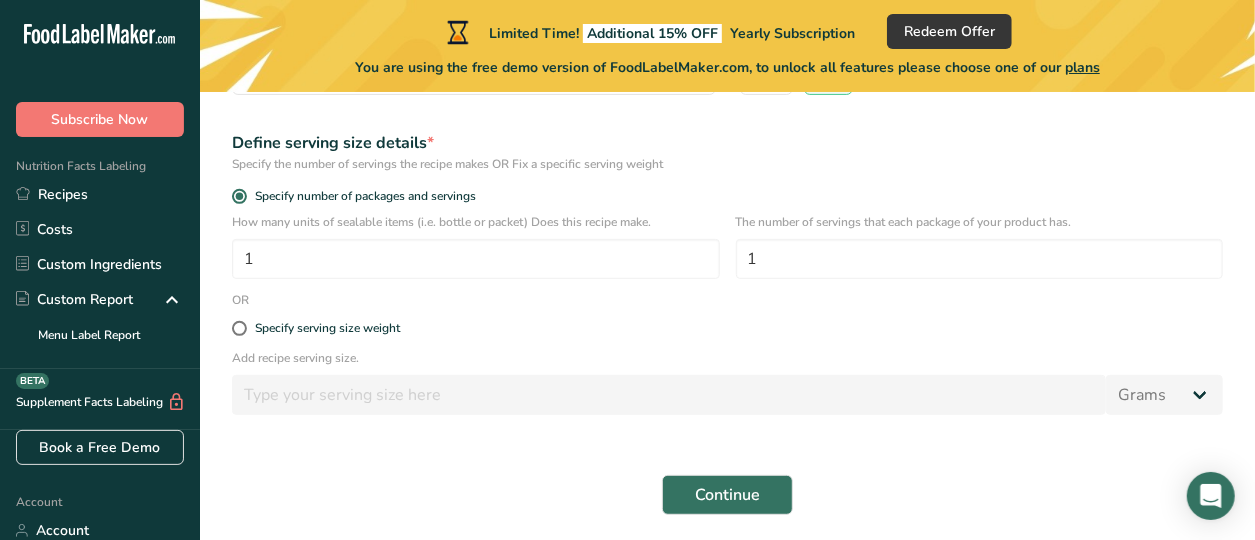 scroll, scrollTop: 302, scrollLeft: 0, axis: vertical 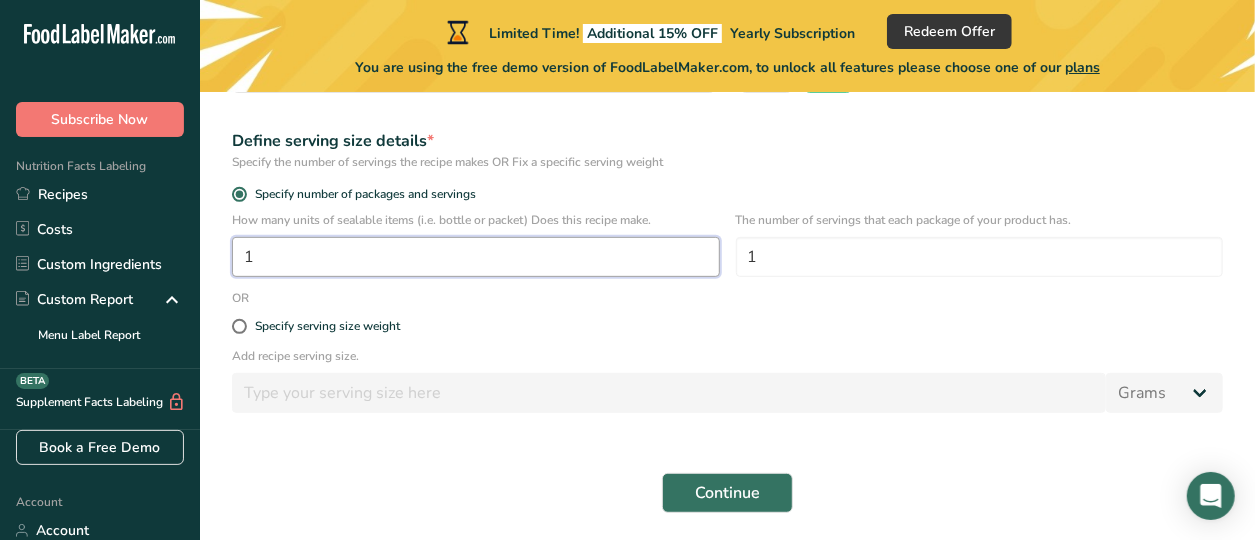 click on "1" at bounding box center (476, 257) 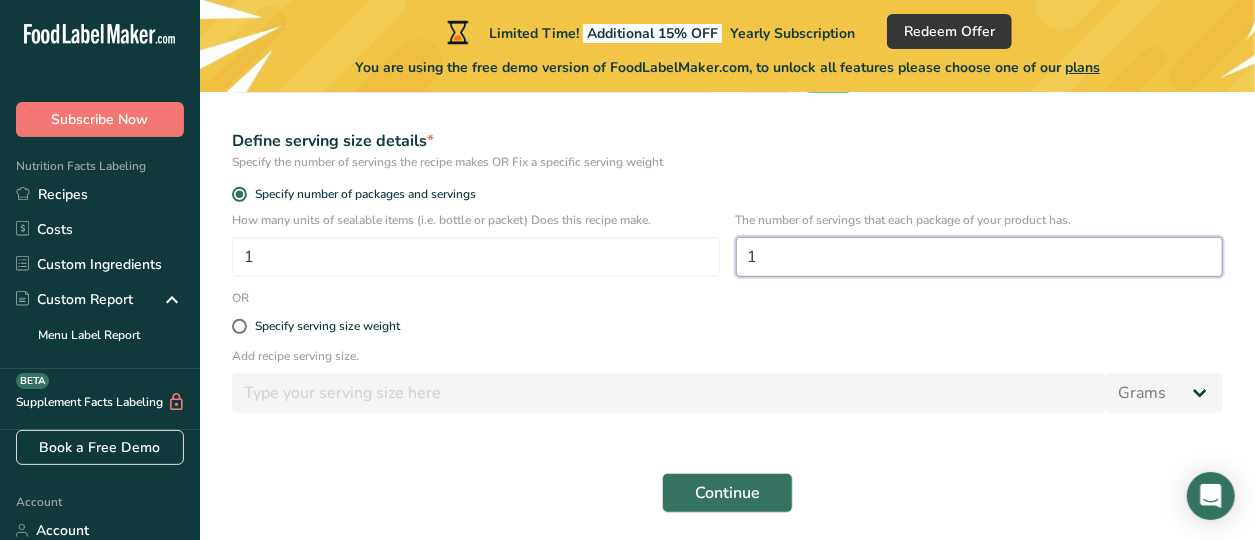 click on "1" at bounding box center [980, 257] 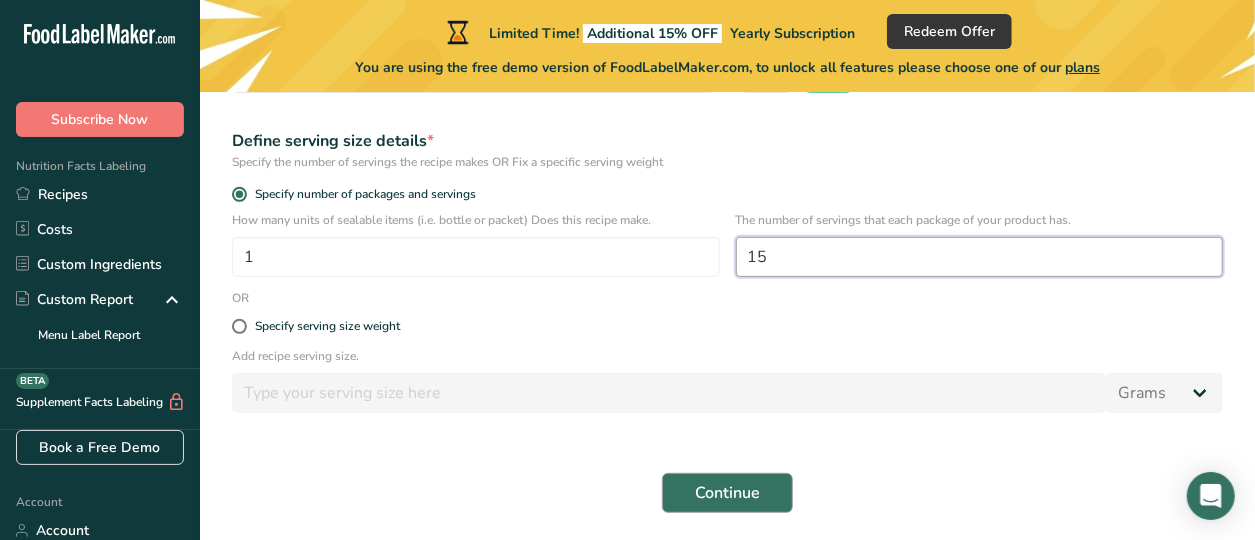 type on "15" 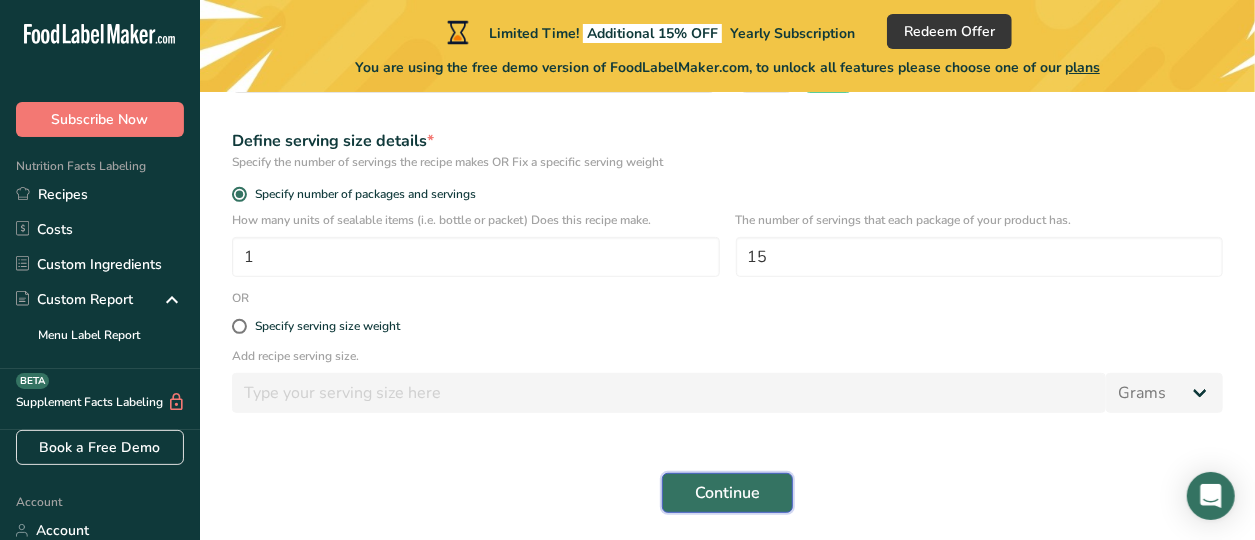 click on "Continue" at bounding box center (727, 493) 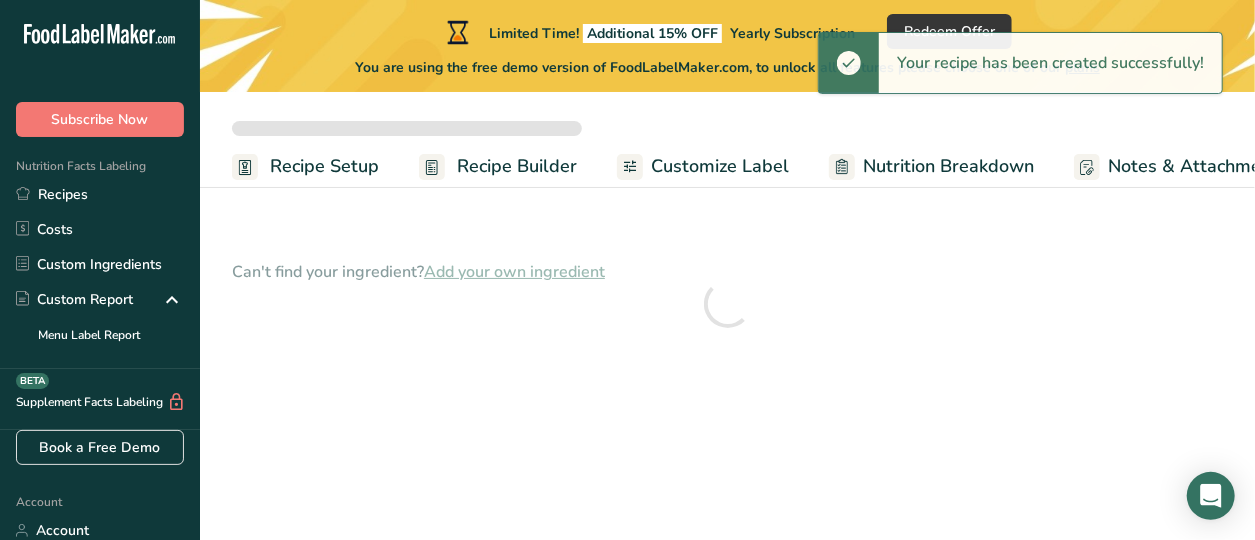 scroll, scrollTop: 0, scrollLeft: 0, axis: both 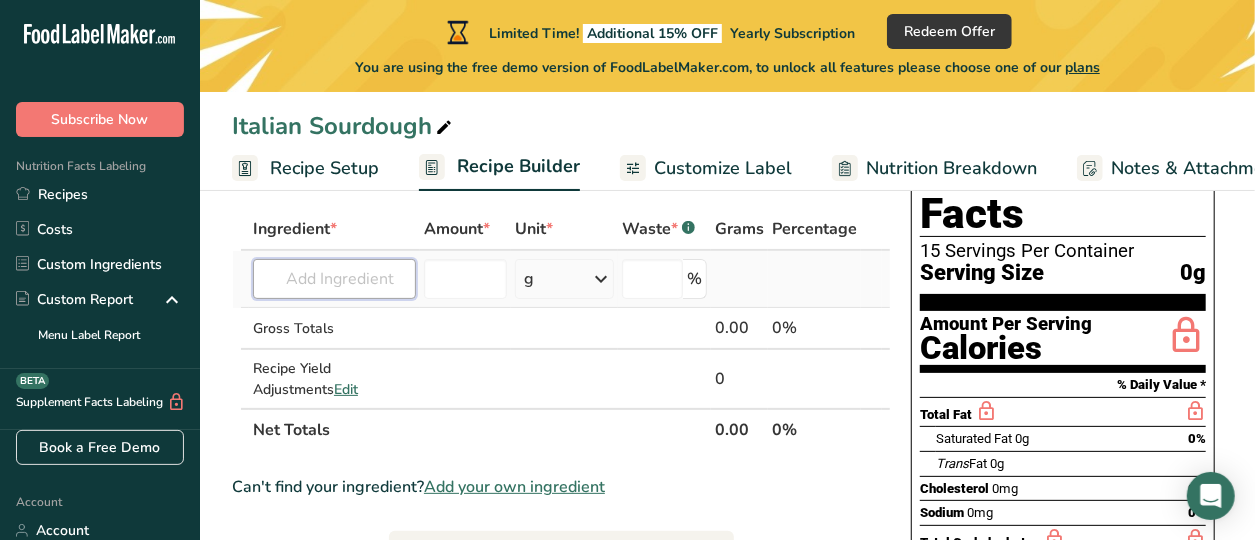 click at bounding box center [334, 279] 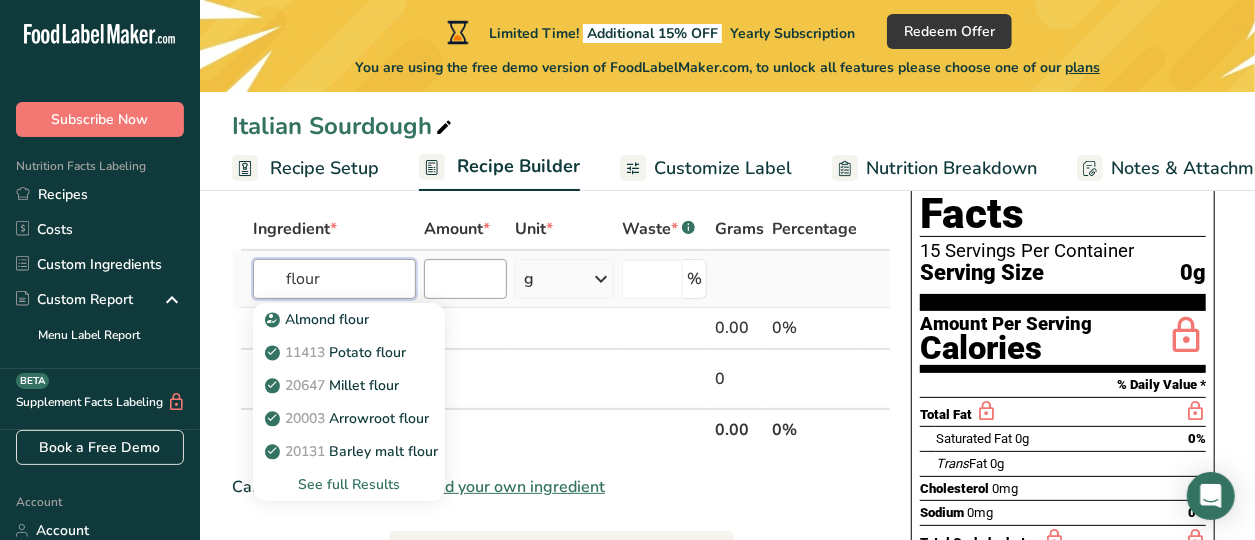 type on "flour" 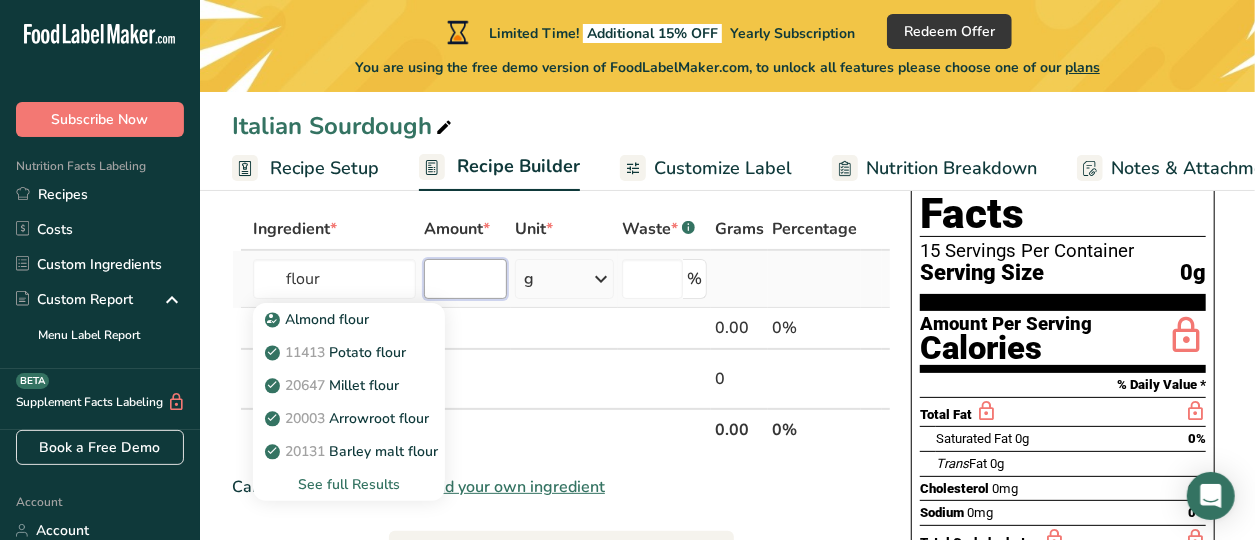type 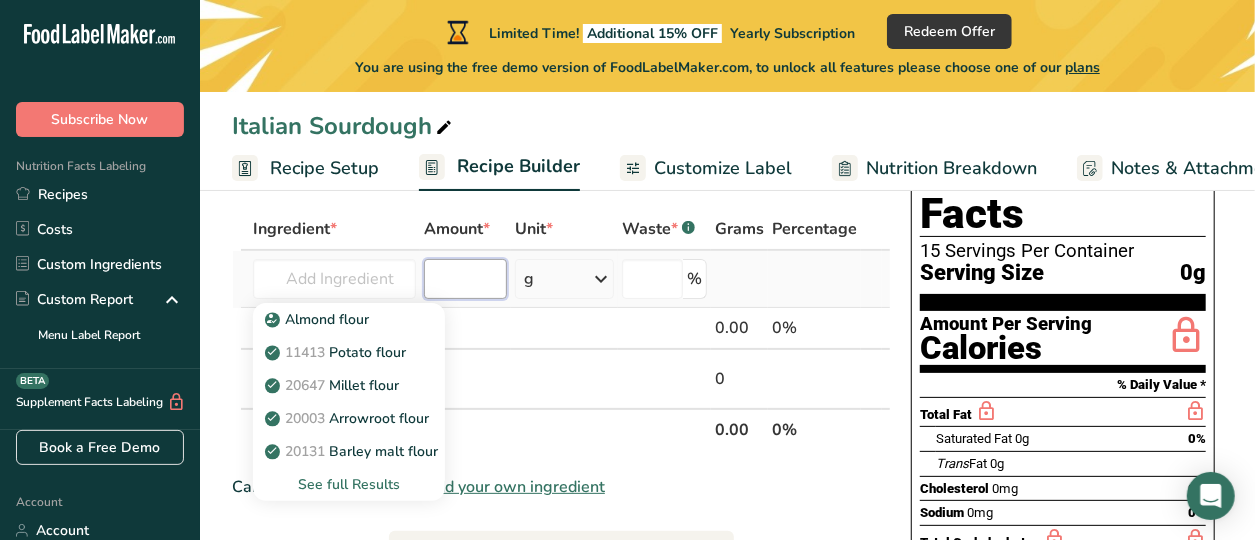click at bounding box center (465, 279) 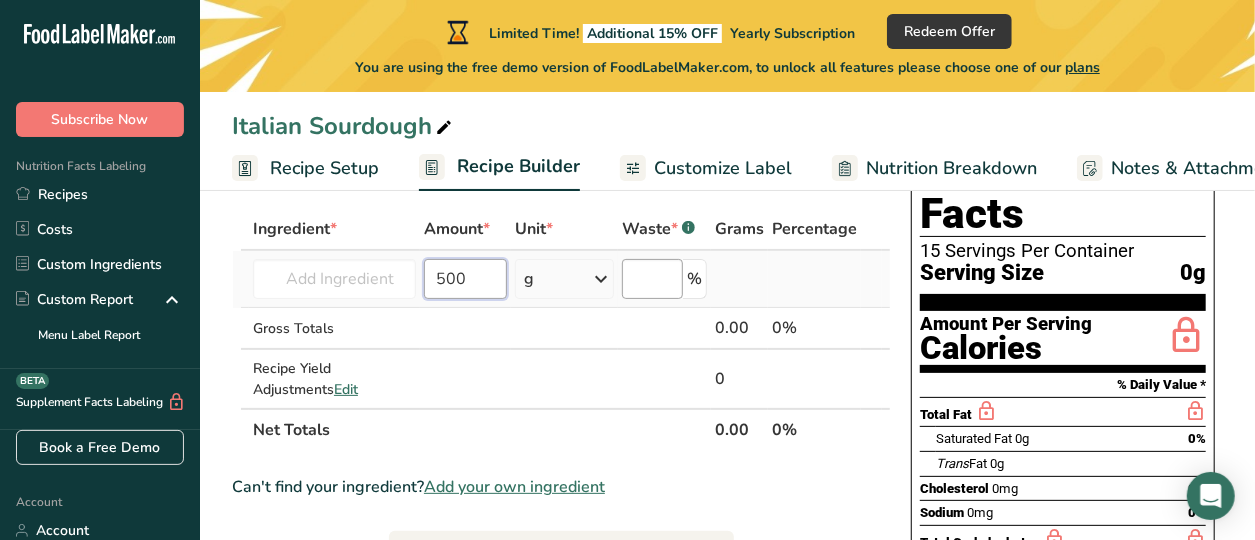 type on "500" 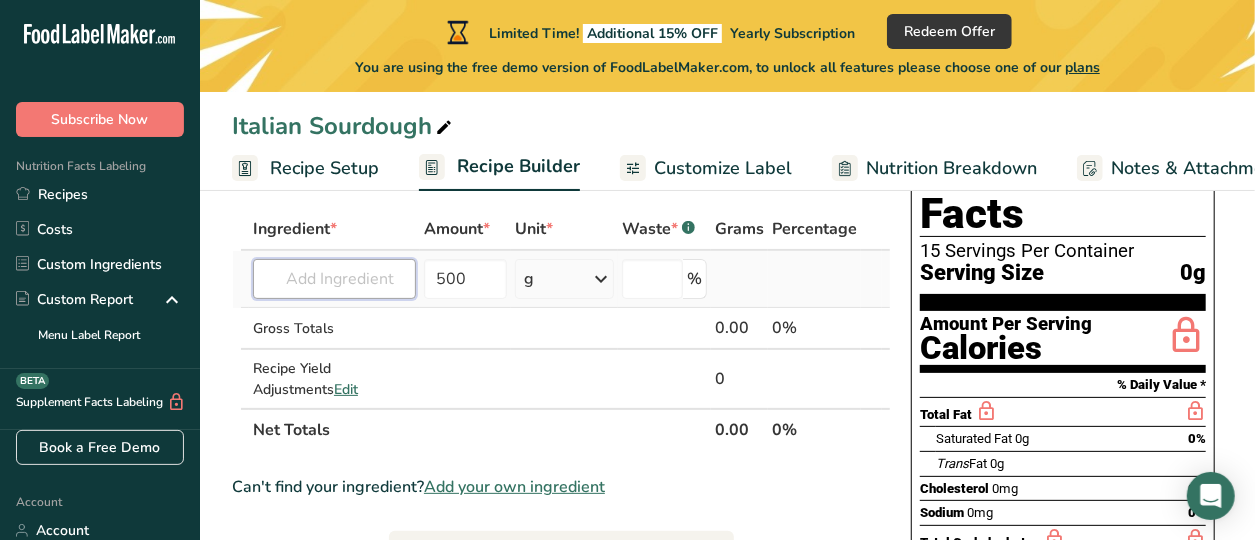 click at bounding box center (334, 279) 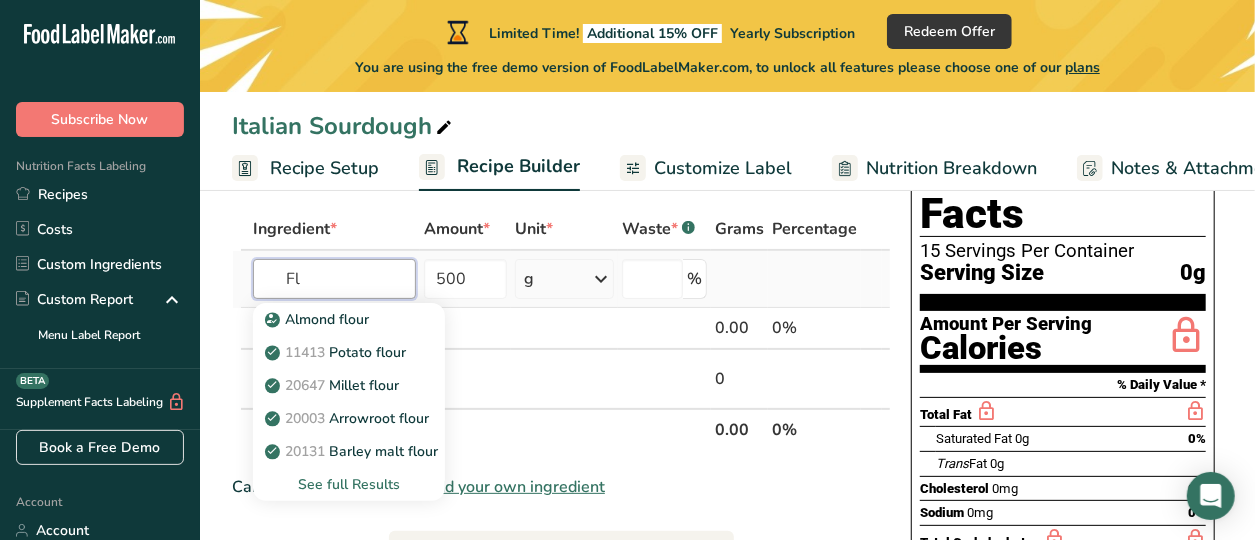 type on "F" 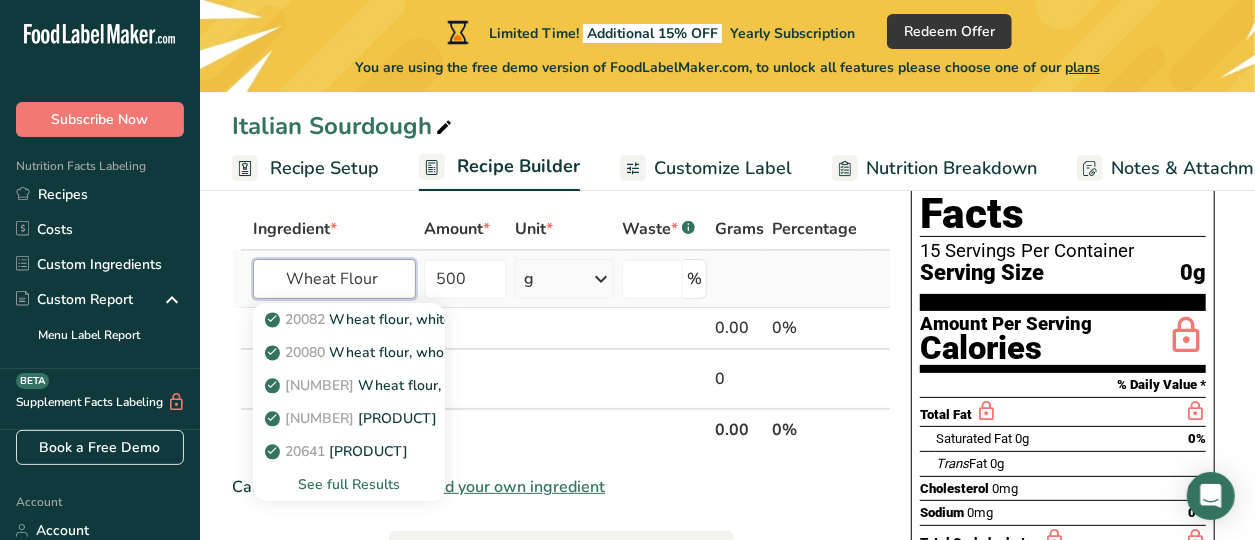 type on "Wheat Flour" 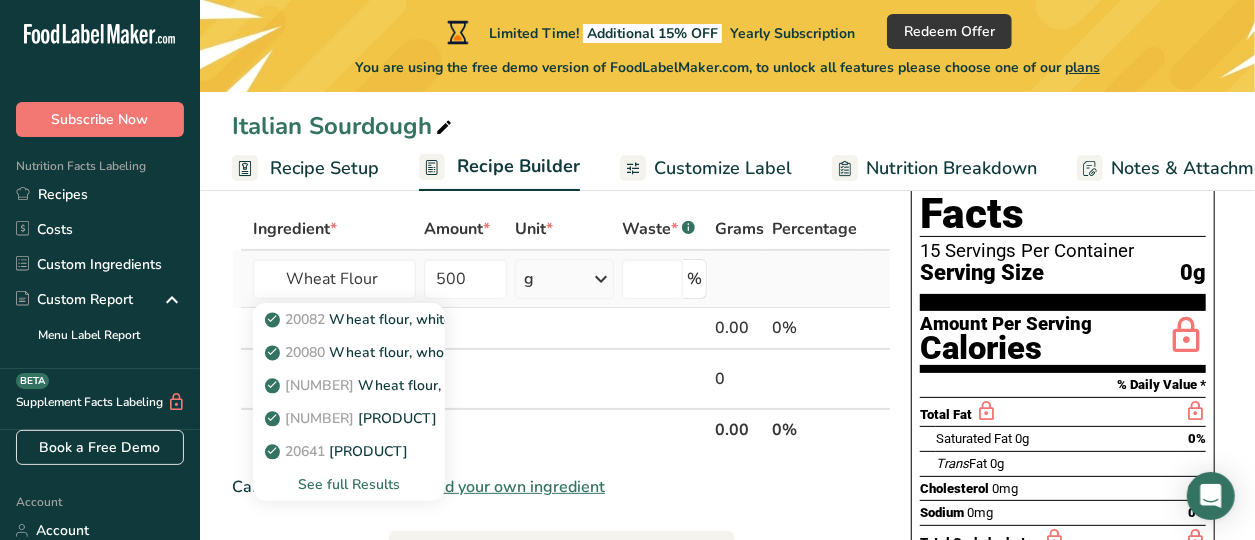 type 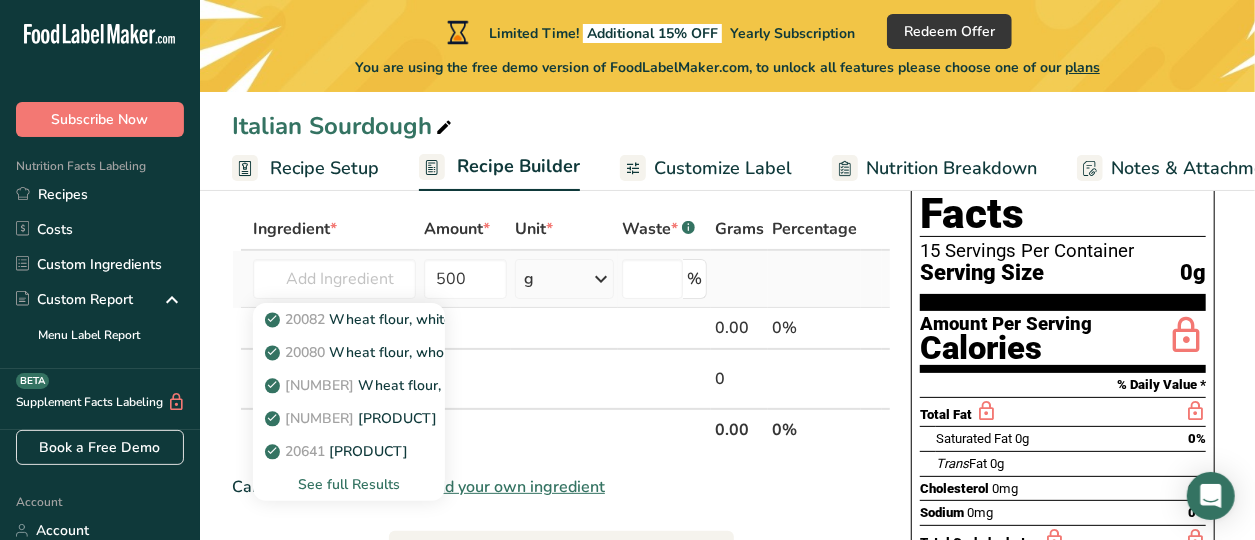 click on "See full Results" at bounding box center (349, 484) 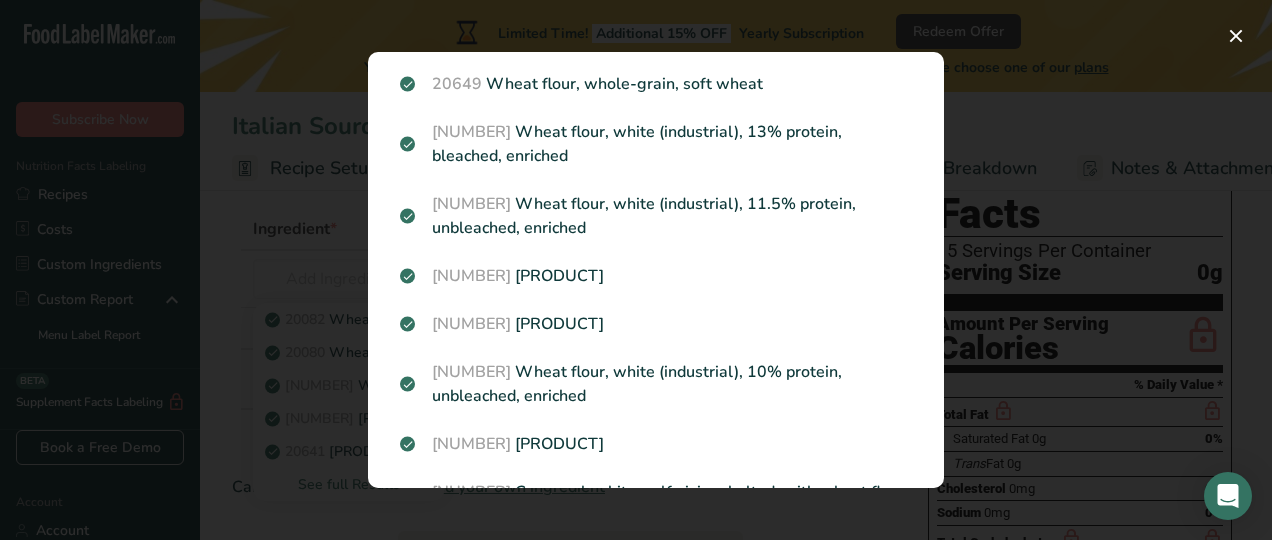 scroll, scrollTop: 856, scrollLeft: 0, axis: vertical 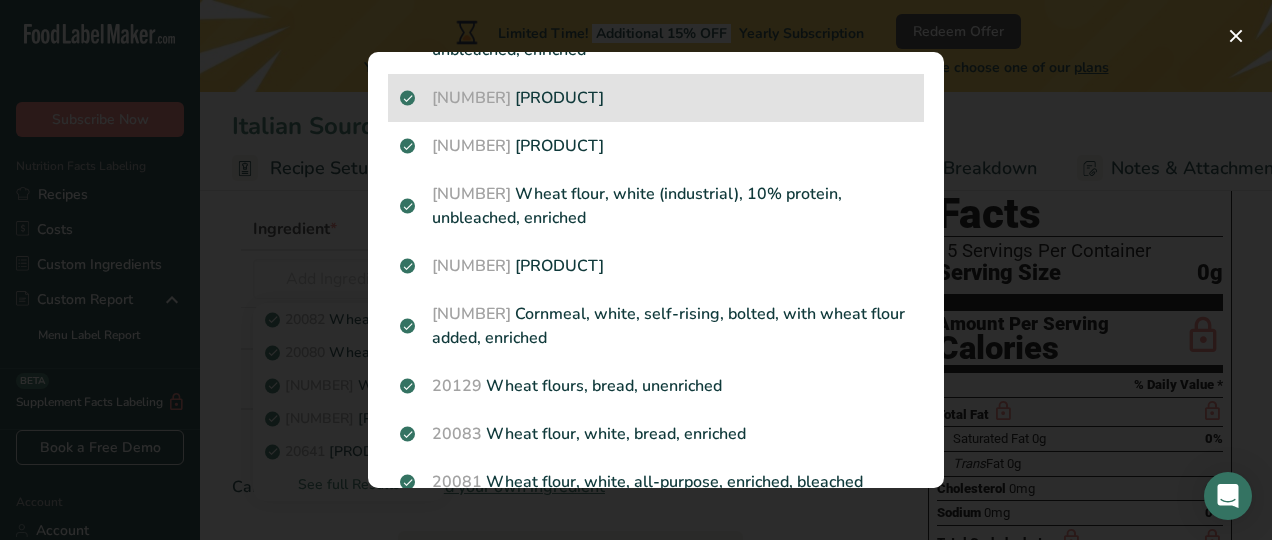 click on "[PRODUCT]" at bounding box center (656, 98) 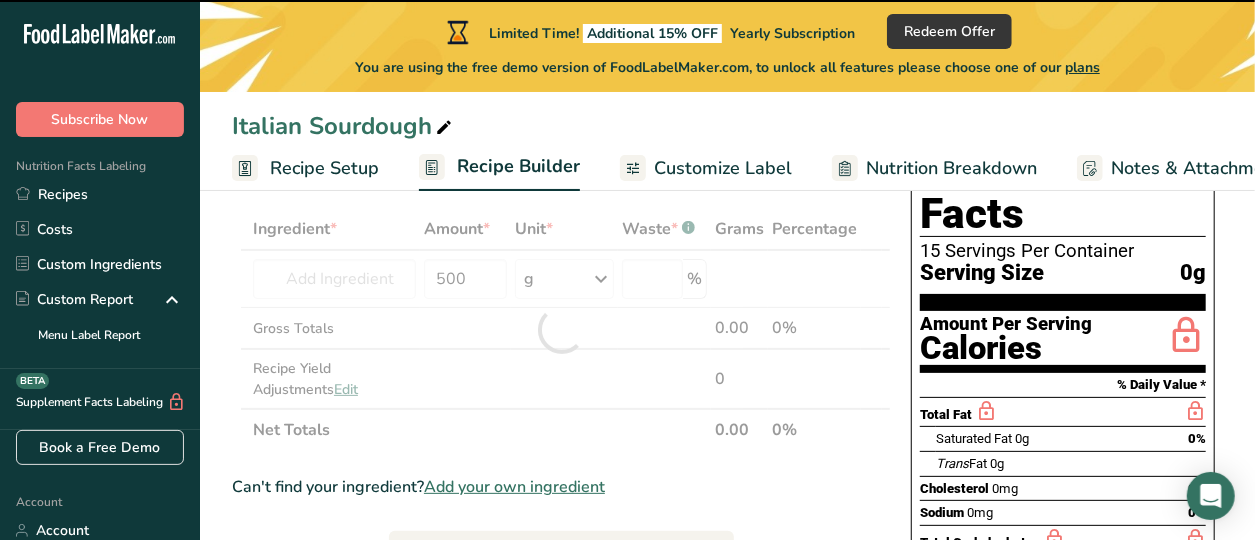 type on "0" 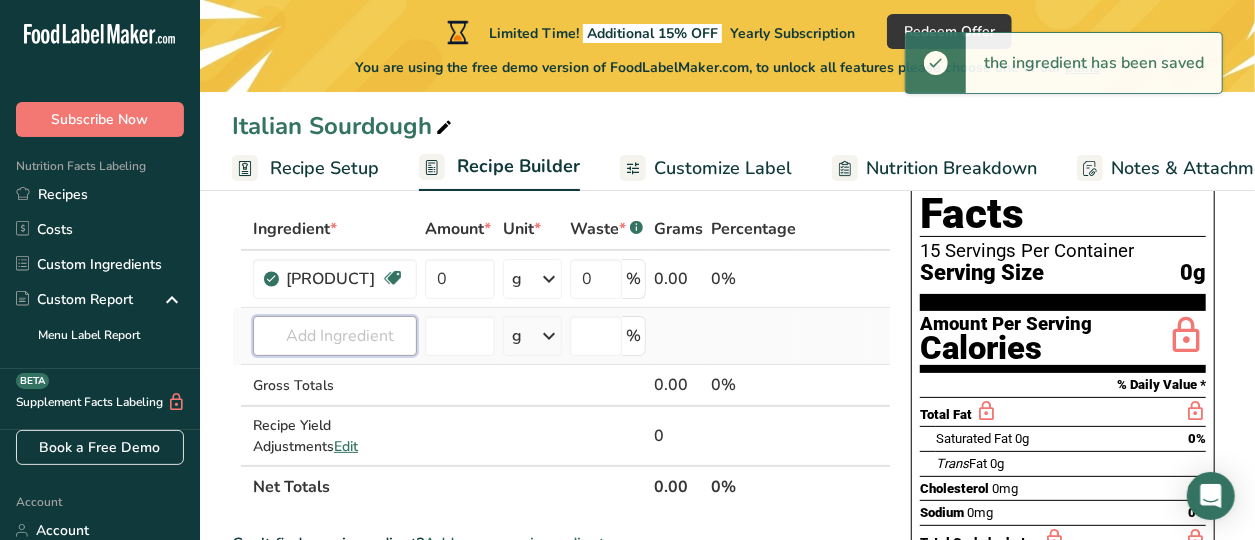 click at bounding box center (335, 336) 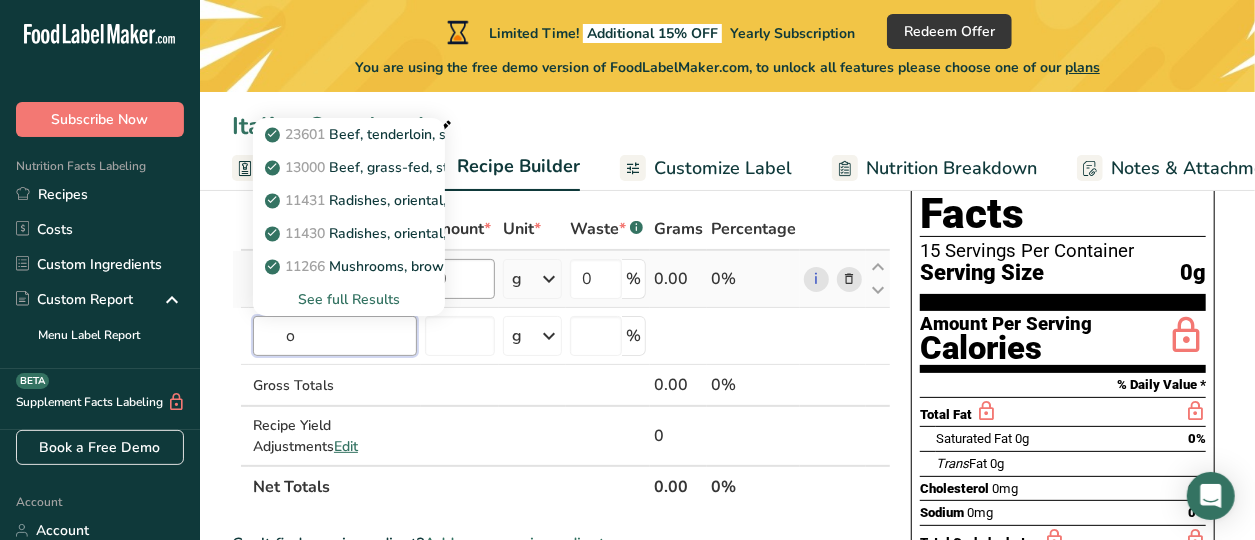 type on "o" 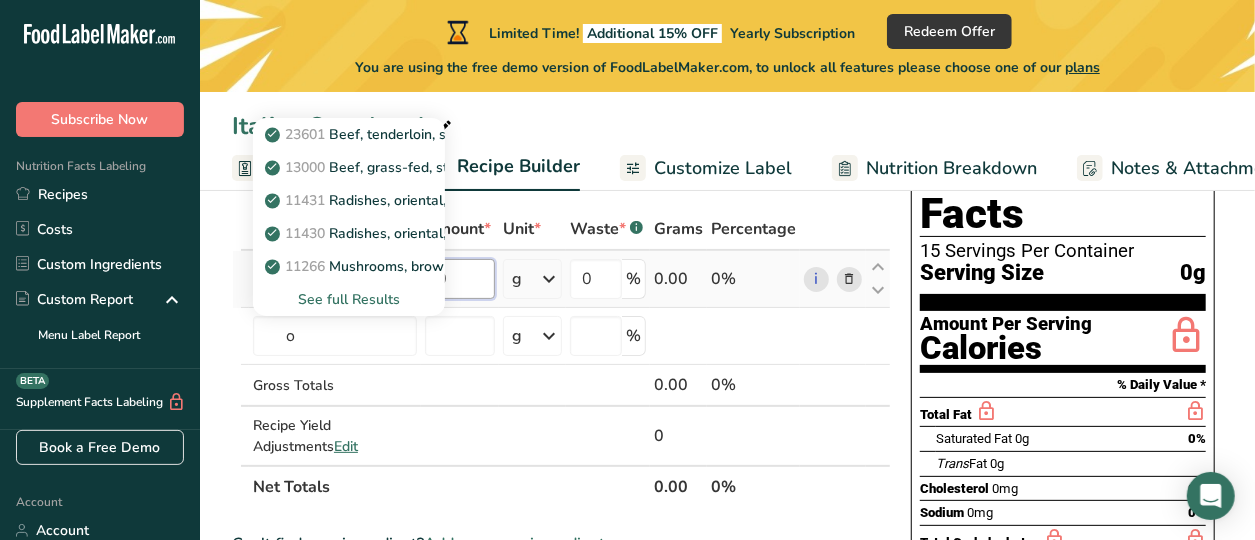 type 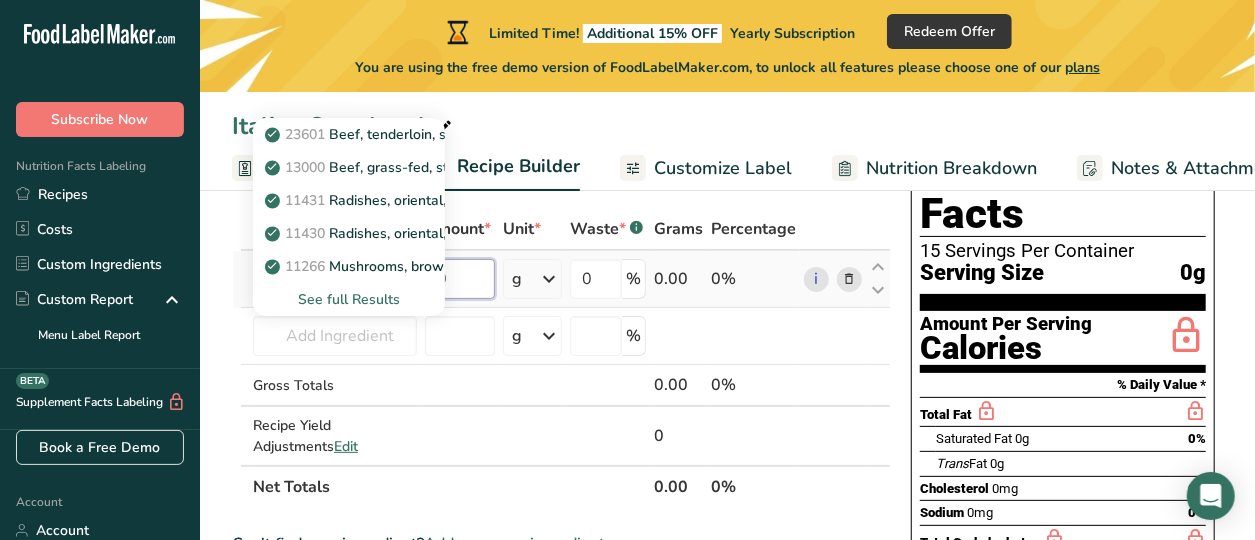 click on "0" at bounding box center (460, 279) 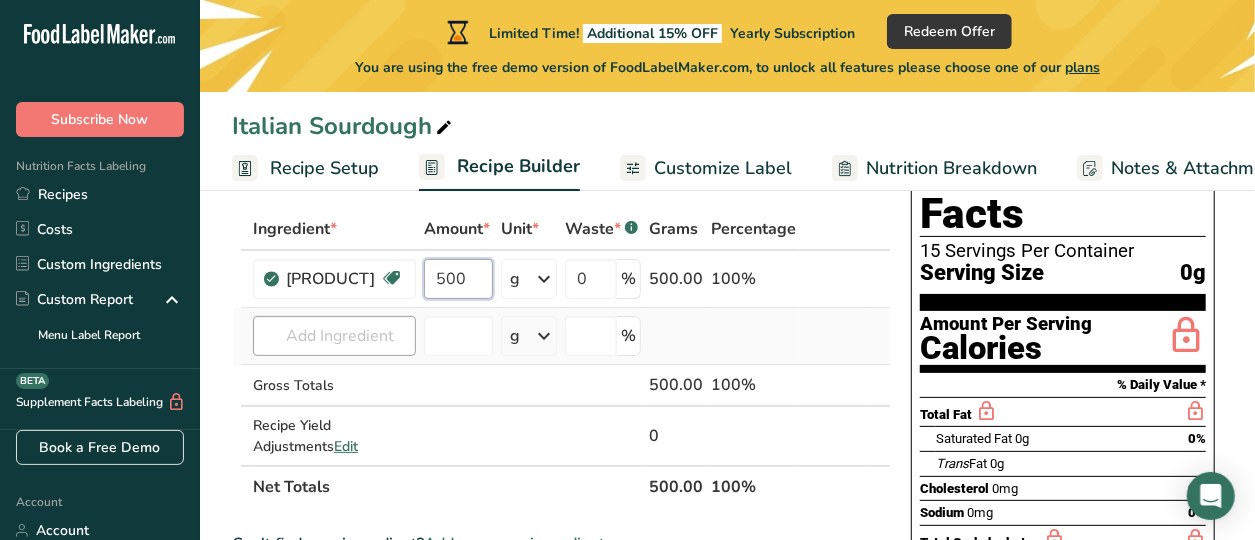 type on "500" 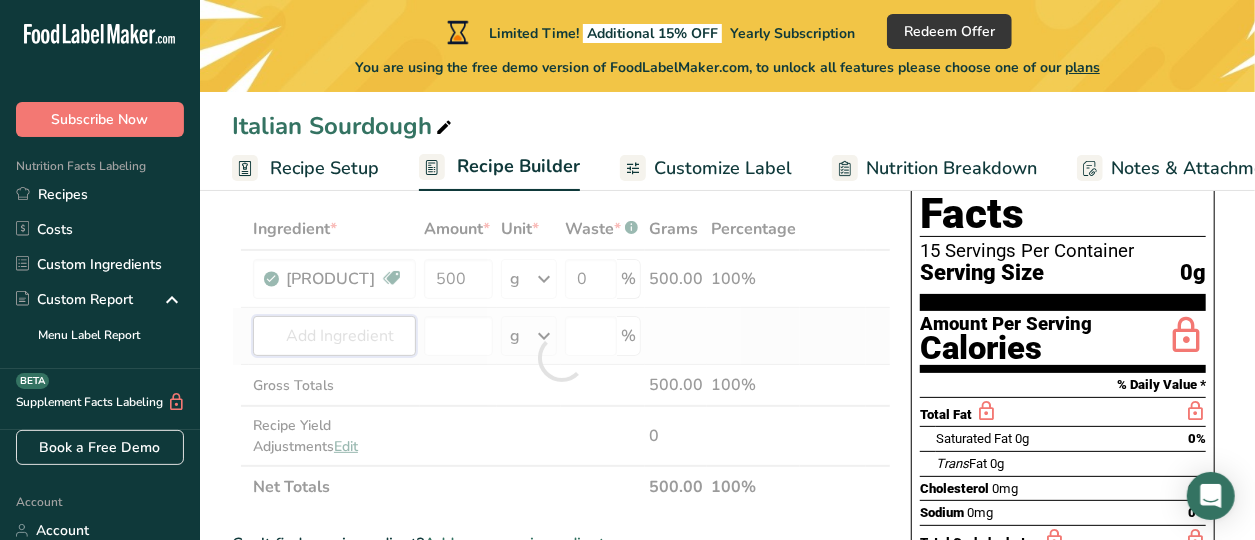 click on "[PRODUCT]" at bounding box center (561, 358) 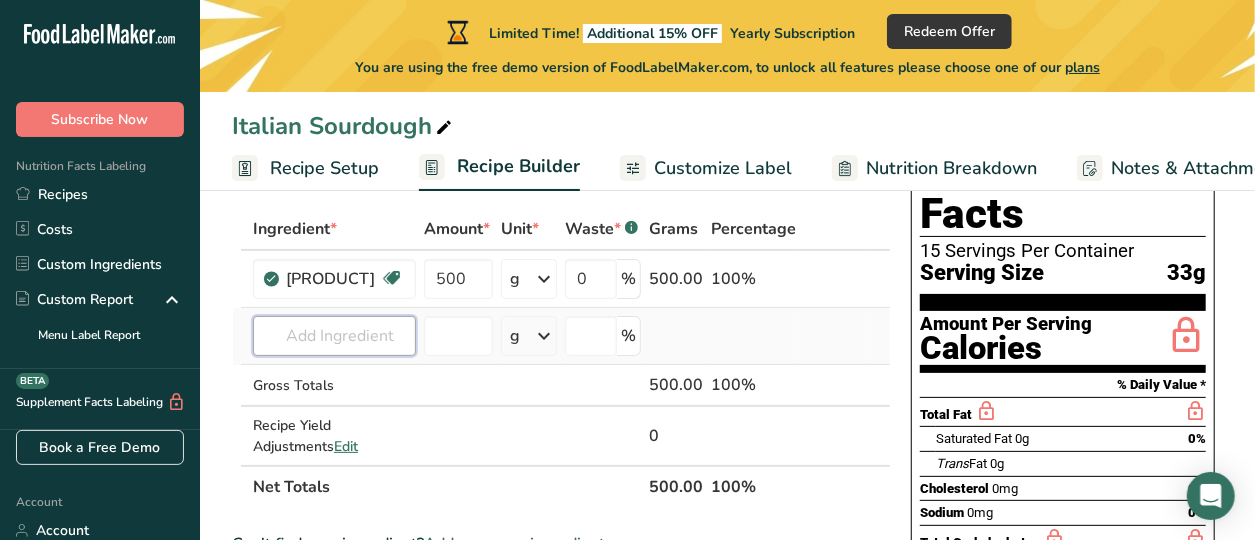 click at bounding box center [334, 336] 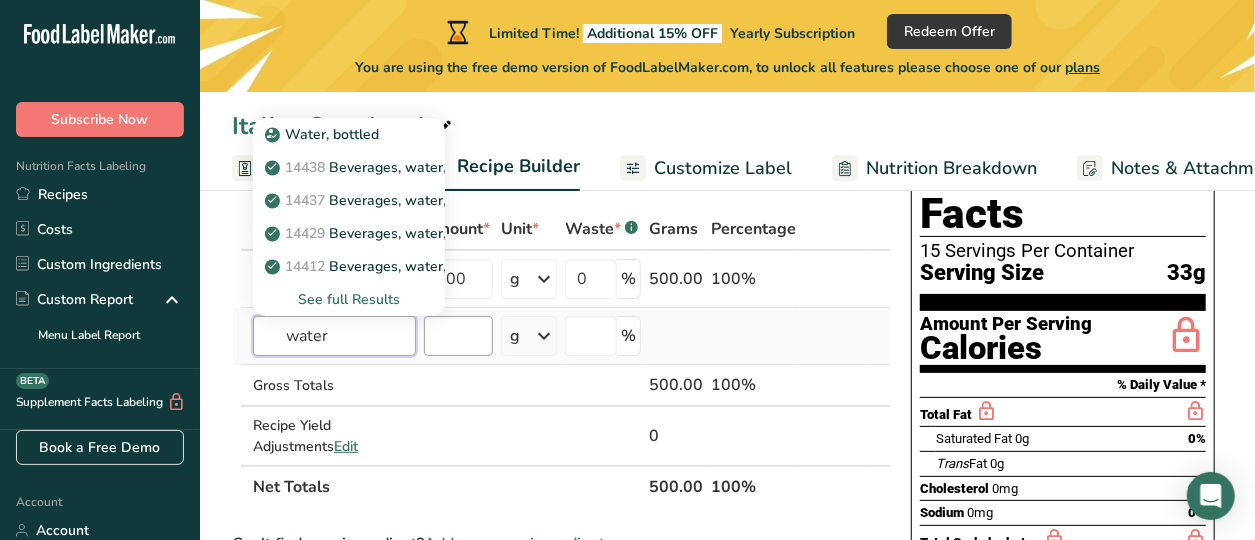 type on "water" 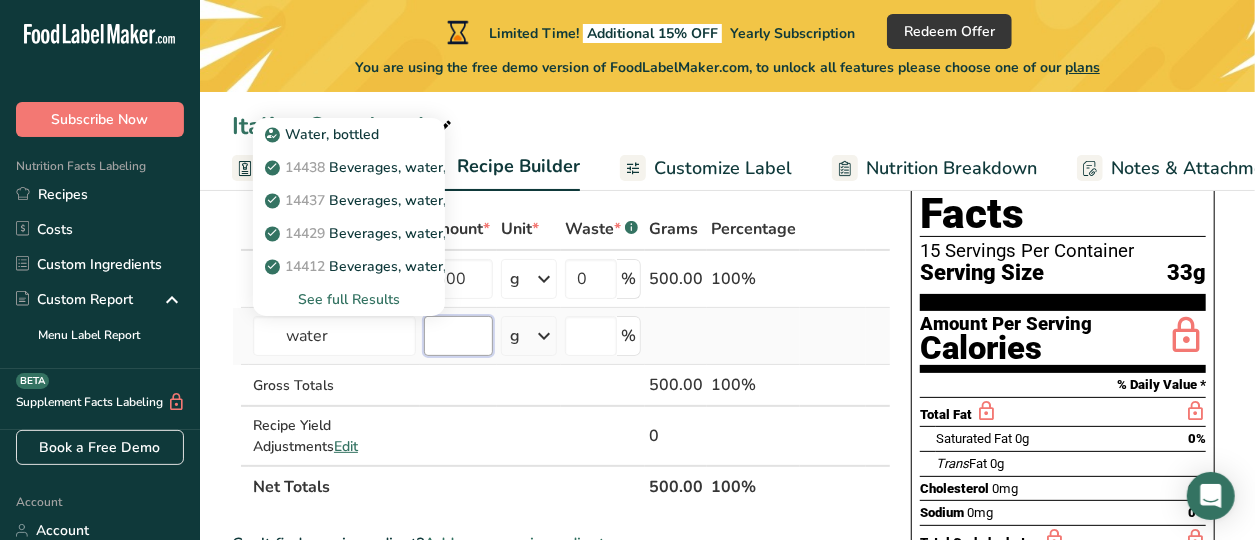 type 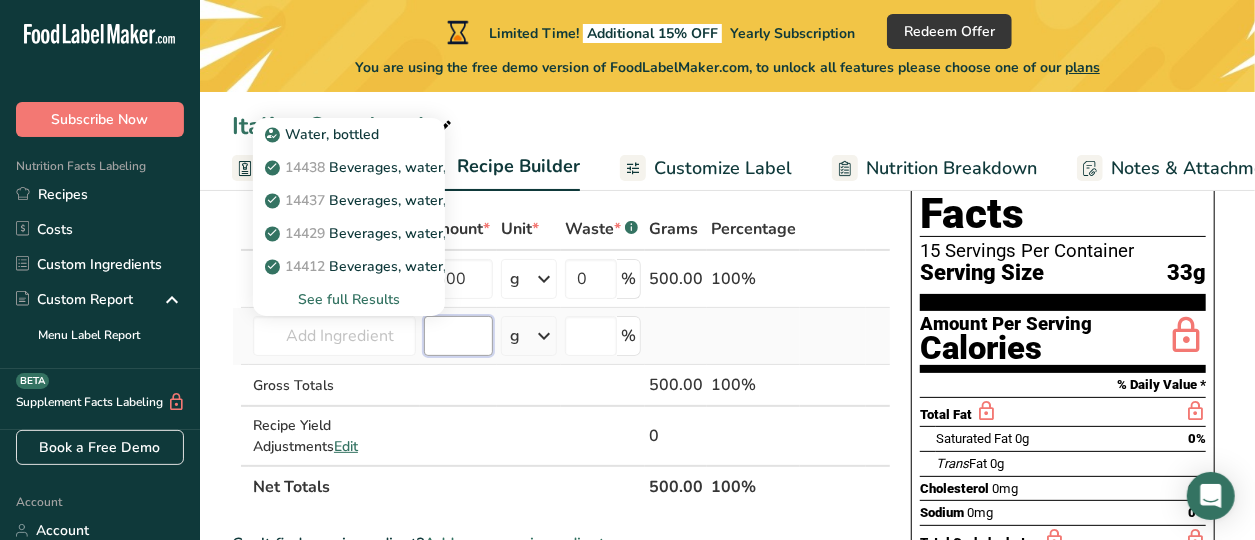 click at bounding box center [459, 336] 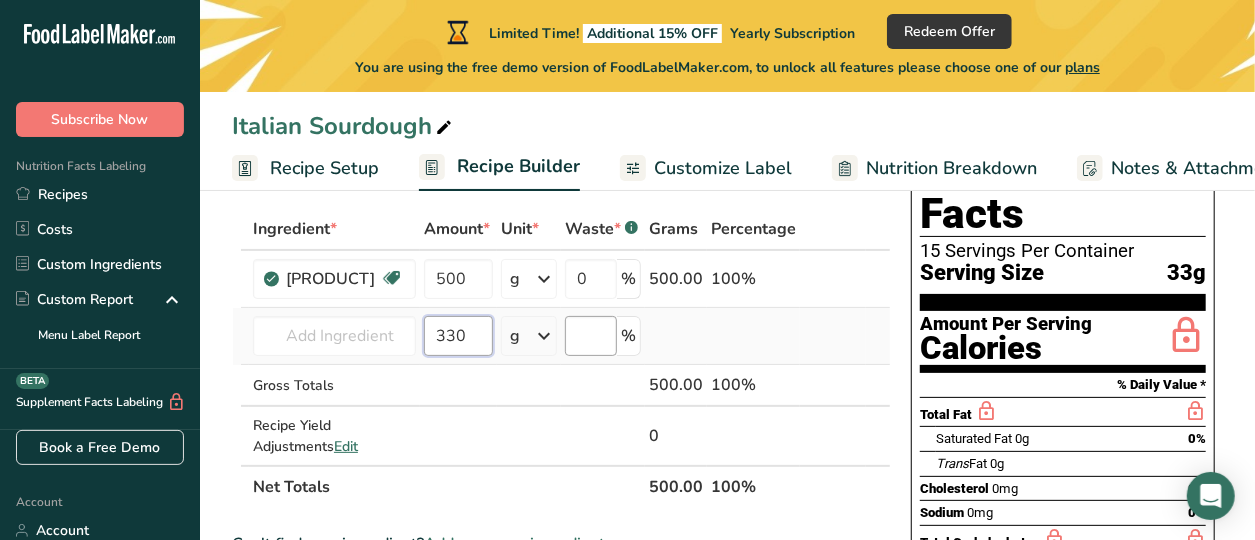 type on "330" 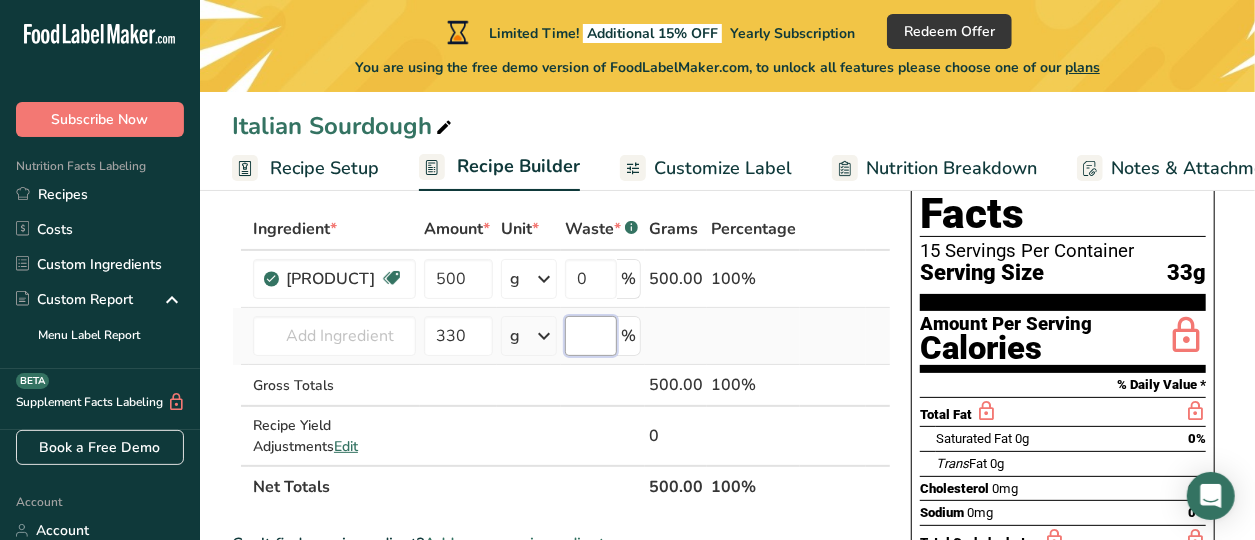 click at bounding box center (591, 336) 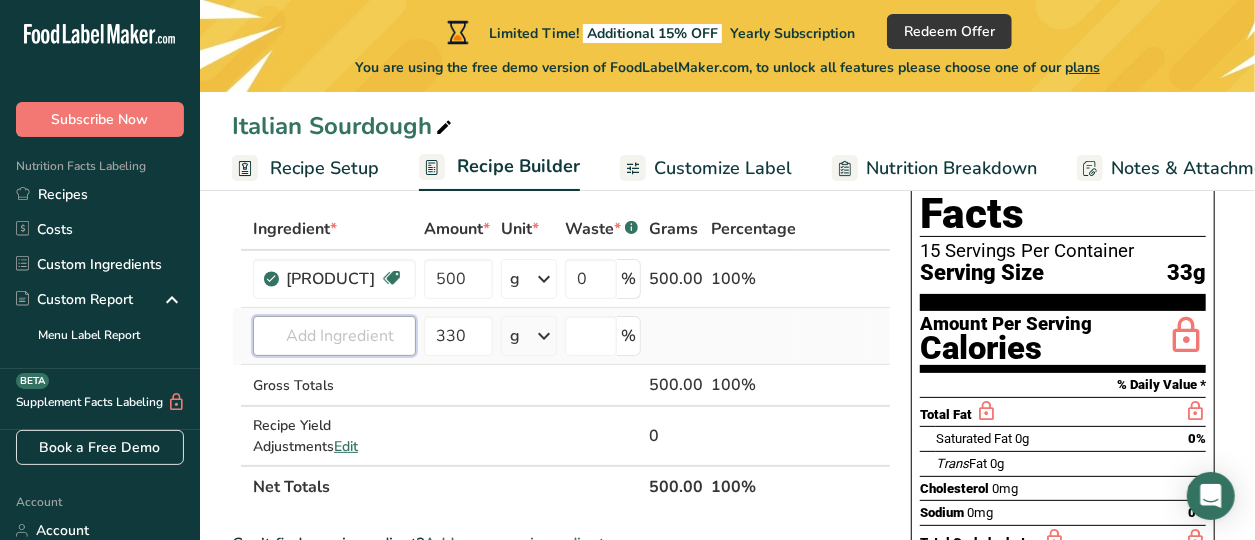 click at bounding box center [334, 336] 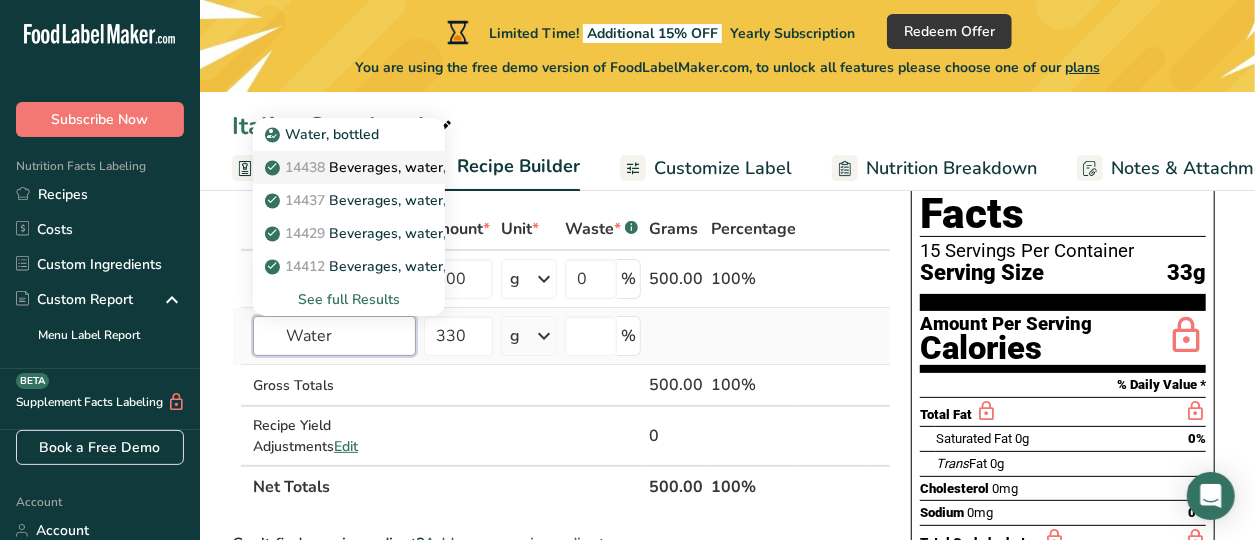 type on "Water" 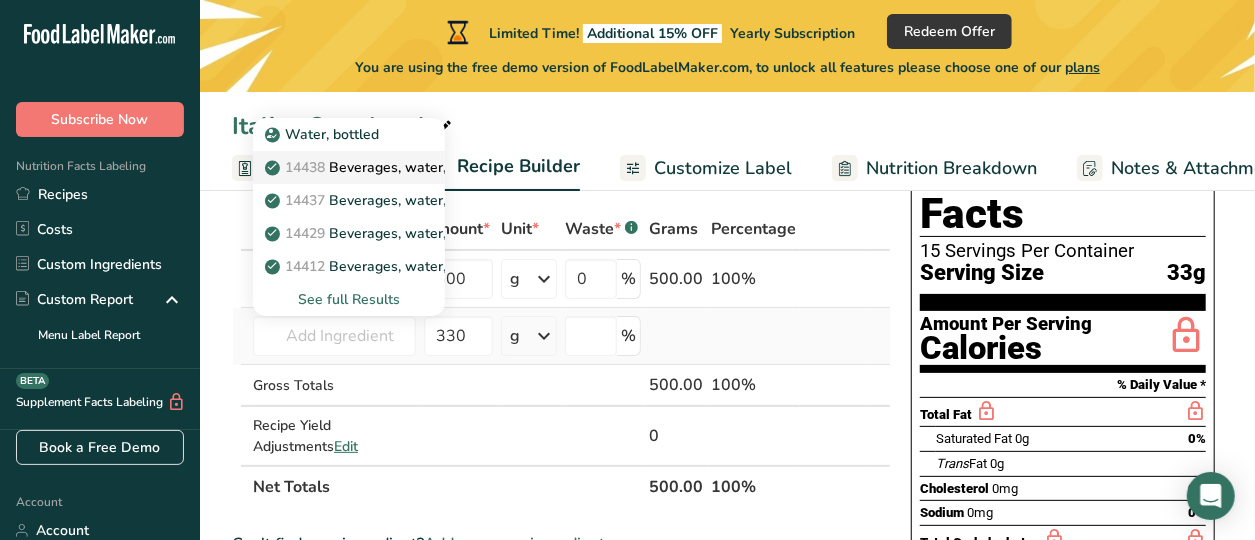 click on "[NUMBER]
Beverages, water, bottled, non-carbonated, CRYSTAL GEYSER" at bounding box center (499, 167) 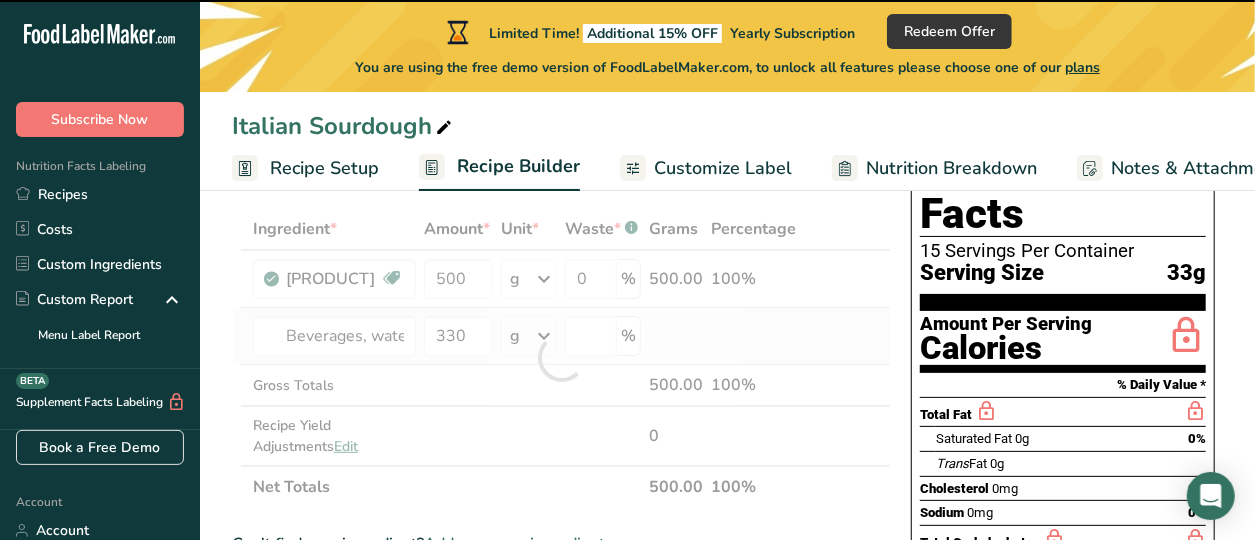 type on "0" 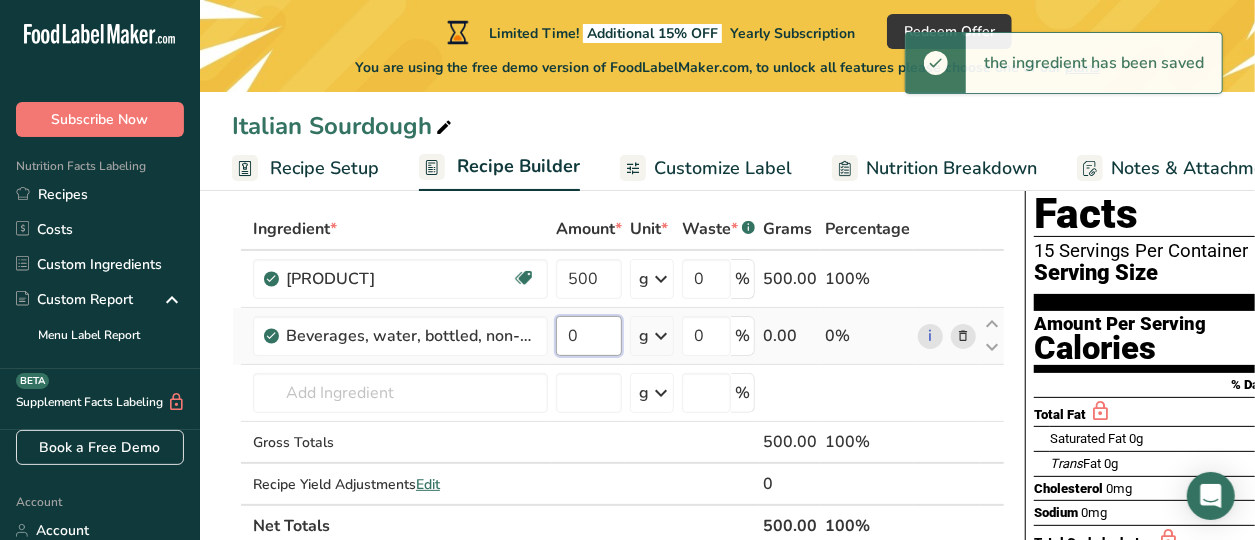 click on "0" at bounding box center (589, 336) 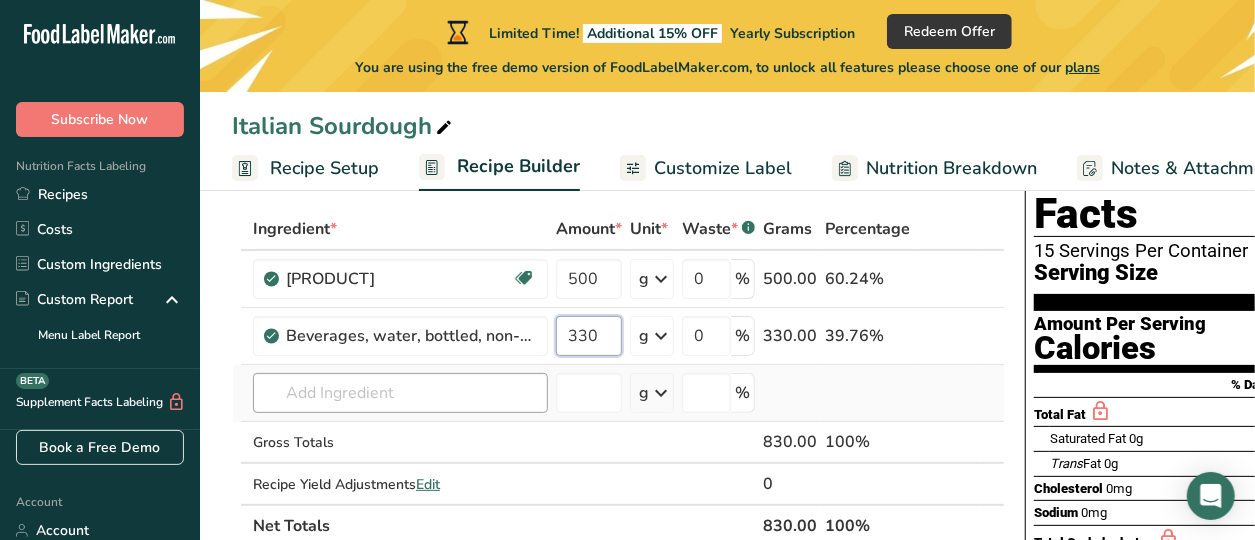 type on "330" 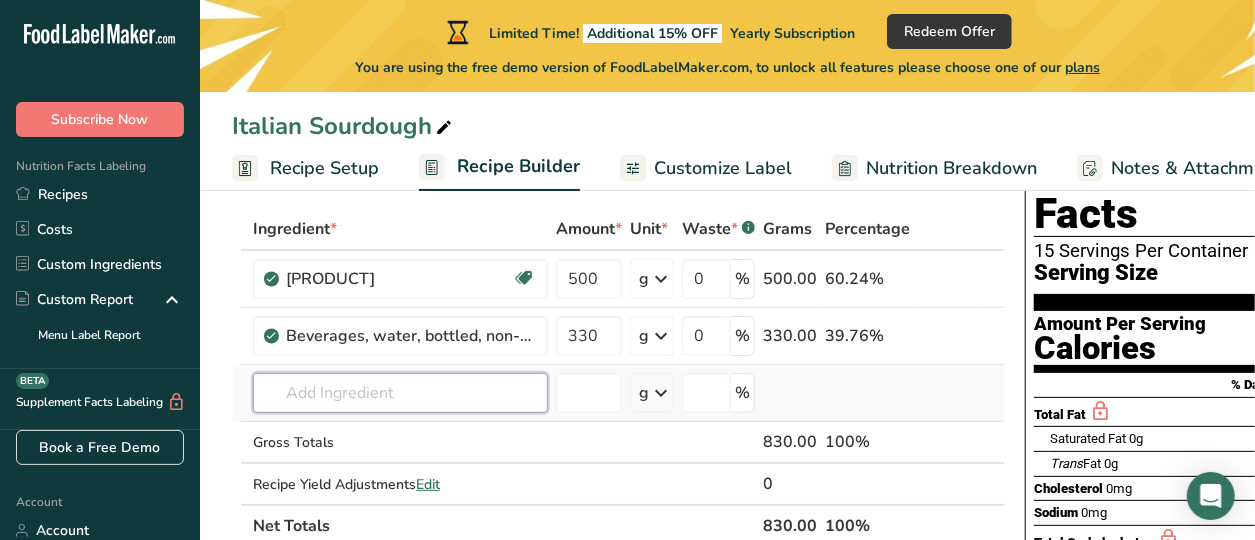 click on "[PRODUCT]" at bounding box center (618, 377) 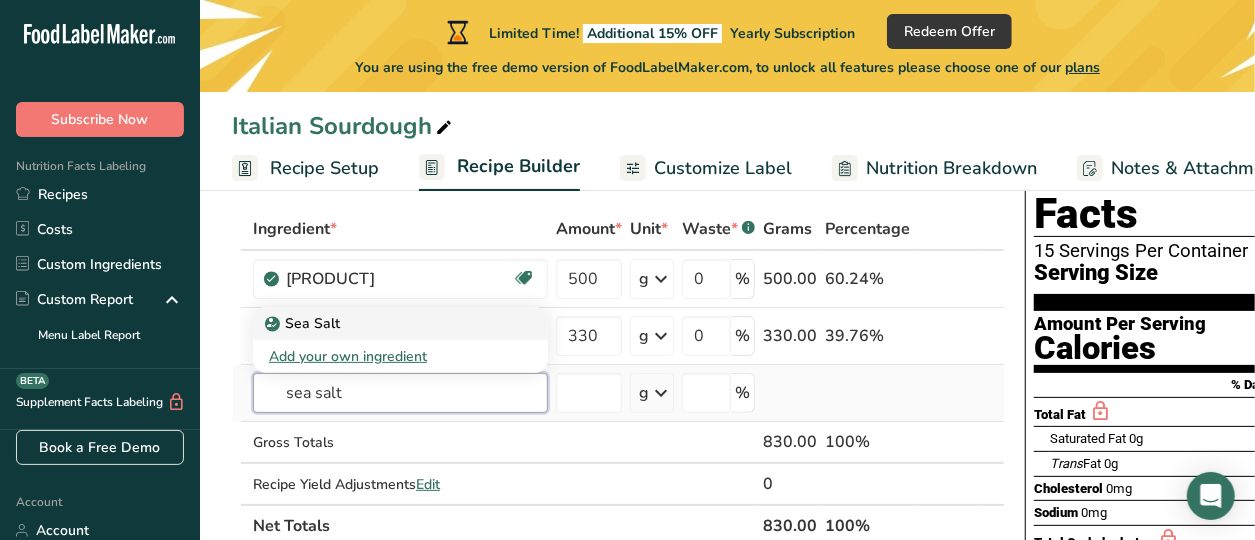 type on "sea salt" 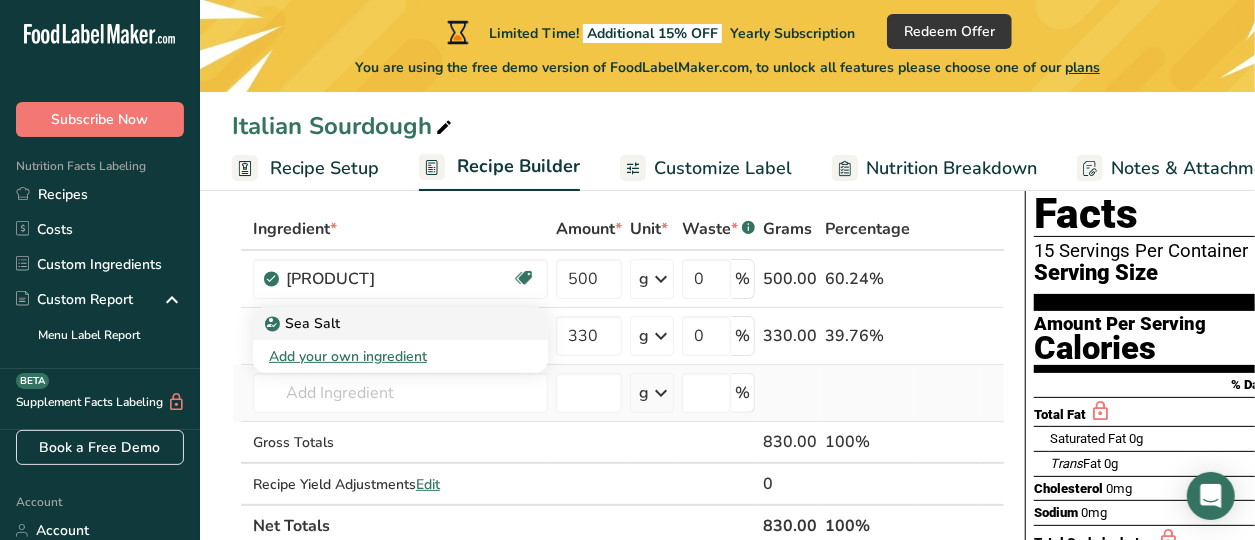 click on "Sea Salt" at bounding box center [304, 323] 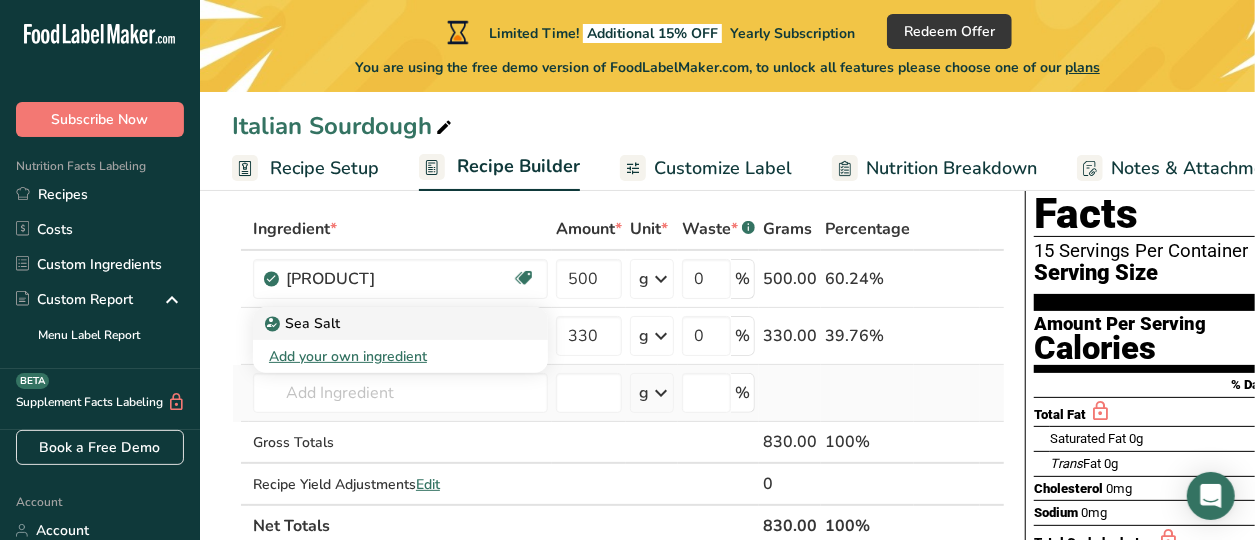type on "Sea Salt" 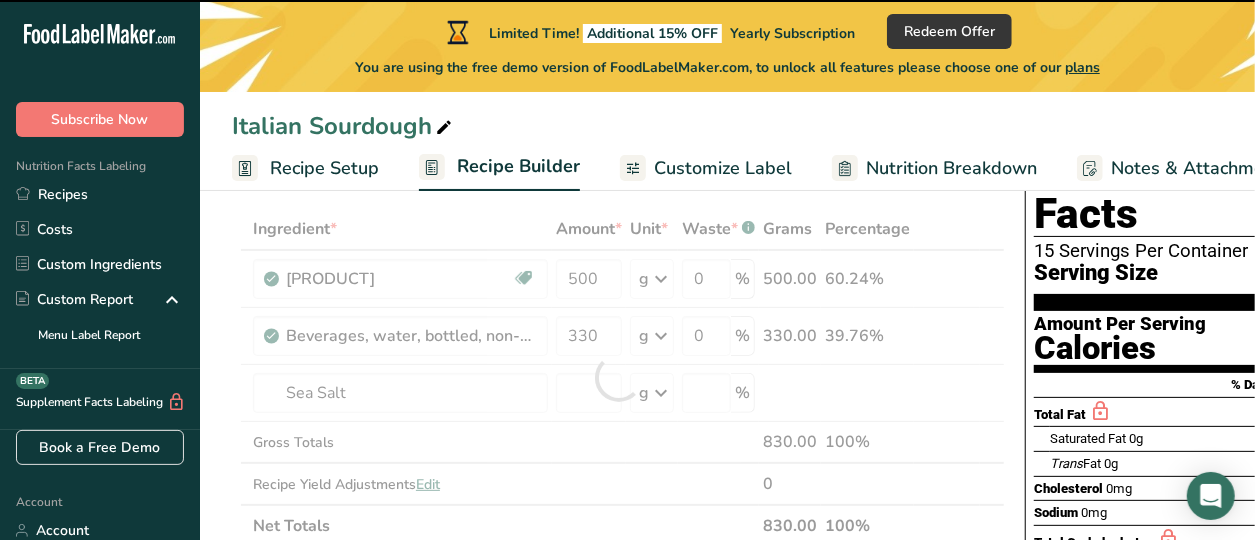 type on "0" 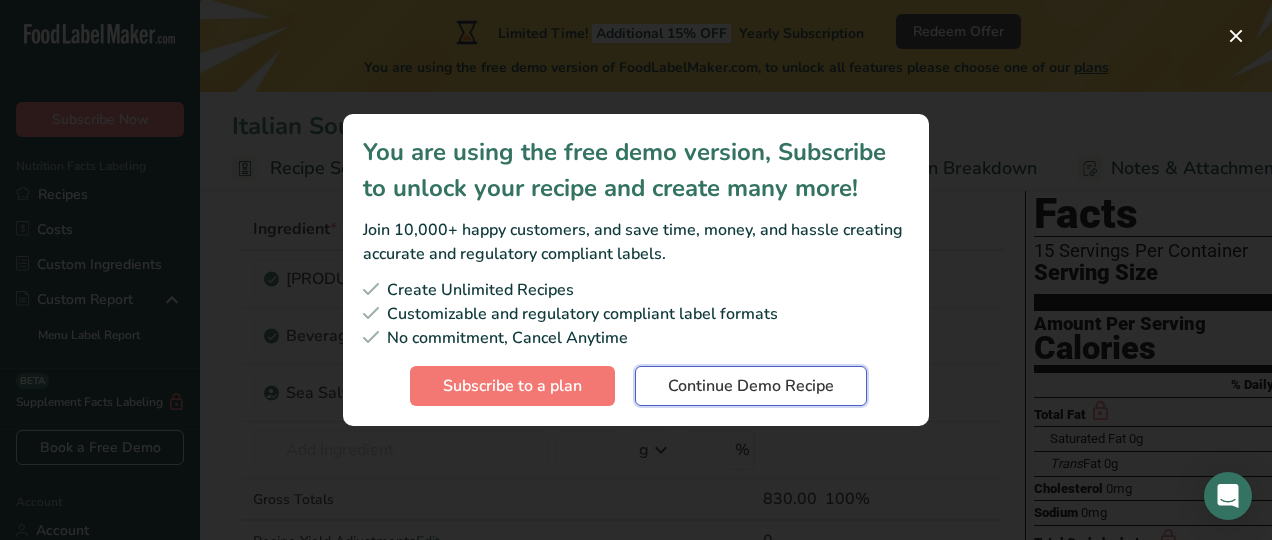 click on "Continue Demo Recipe" at bounding box center [751, 386] 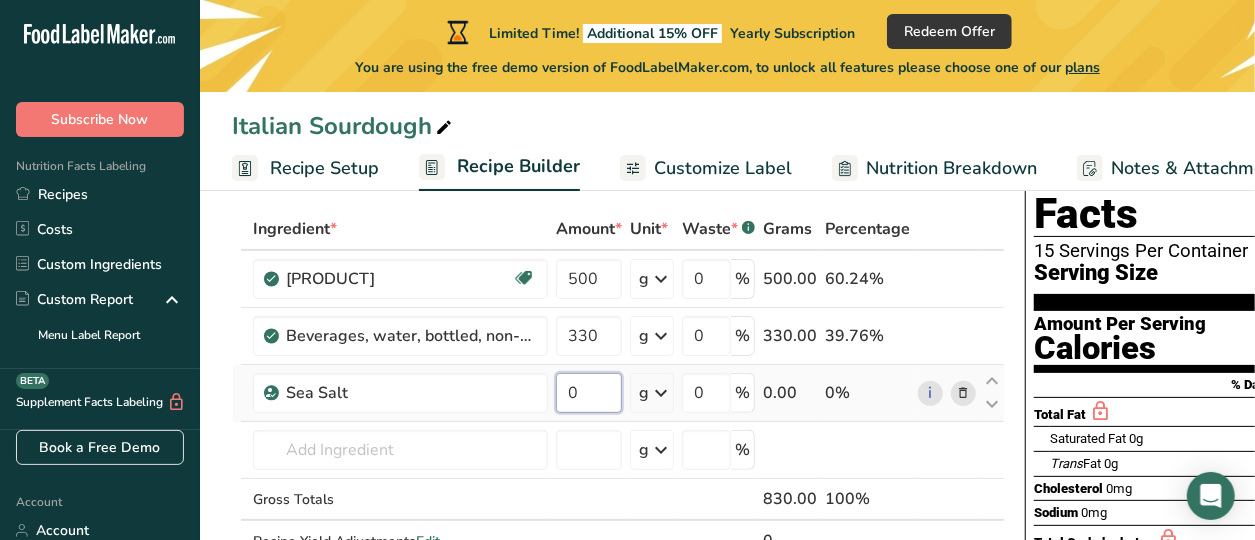 click on "0" at bounding box center (589, 393) 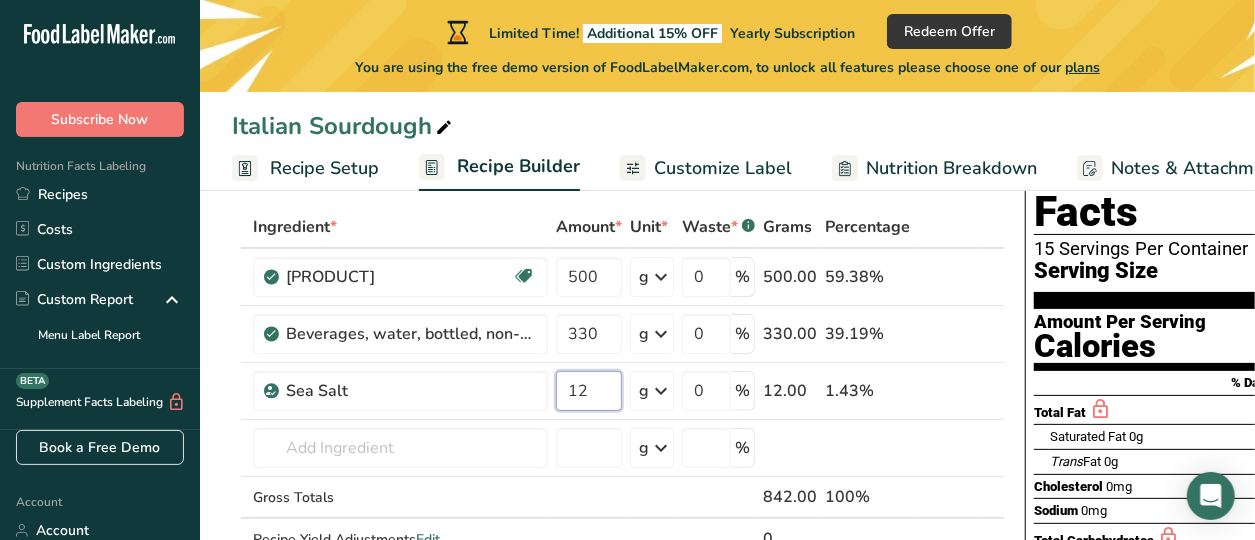 scroll, scrollTop: 90, scrollLeft: 0, axis: vertical 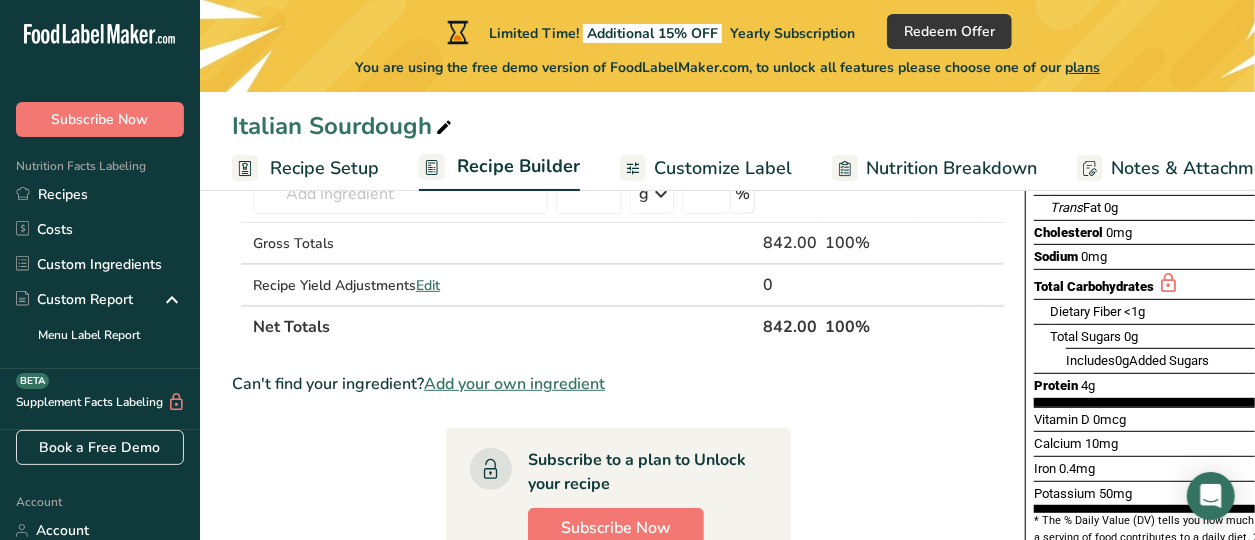 type on "12" 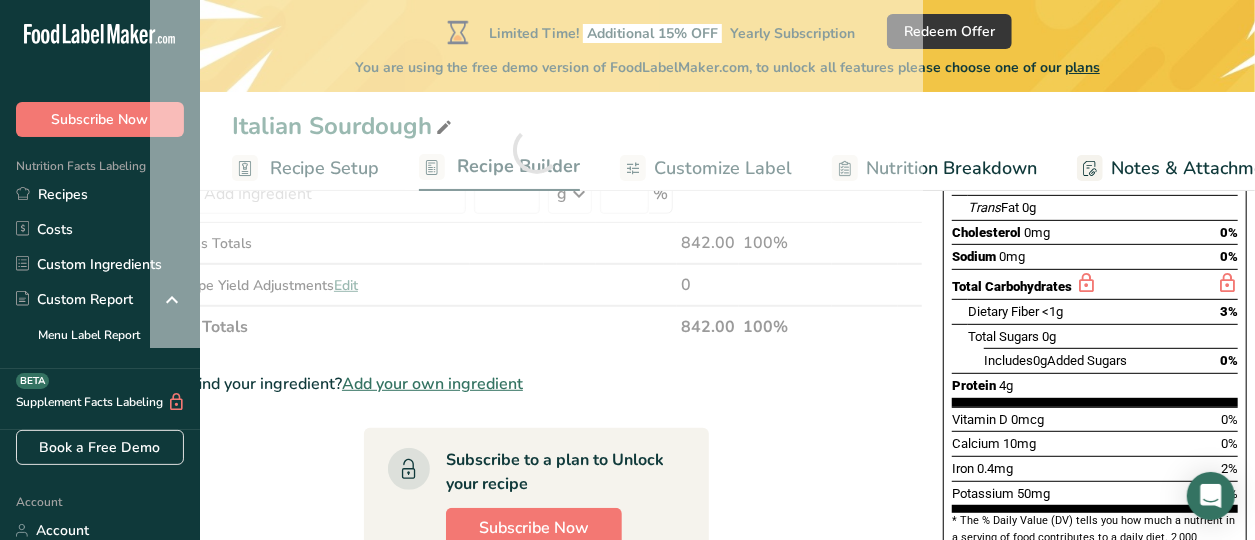 scroll, scrollTop: 0, scrollLeft: 94, axis: horizontal 